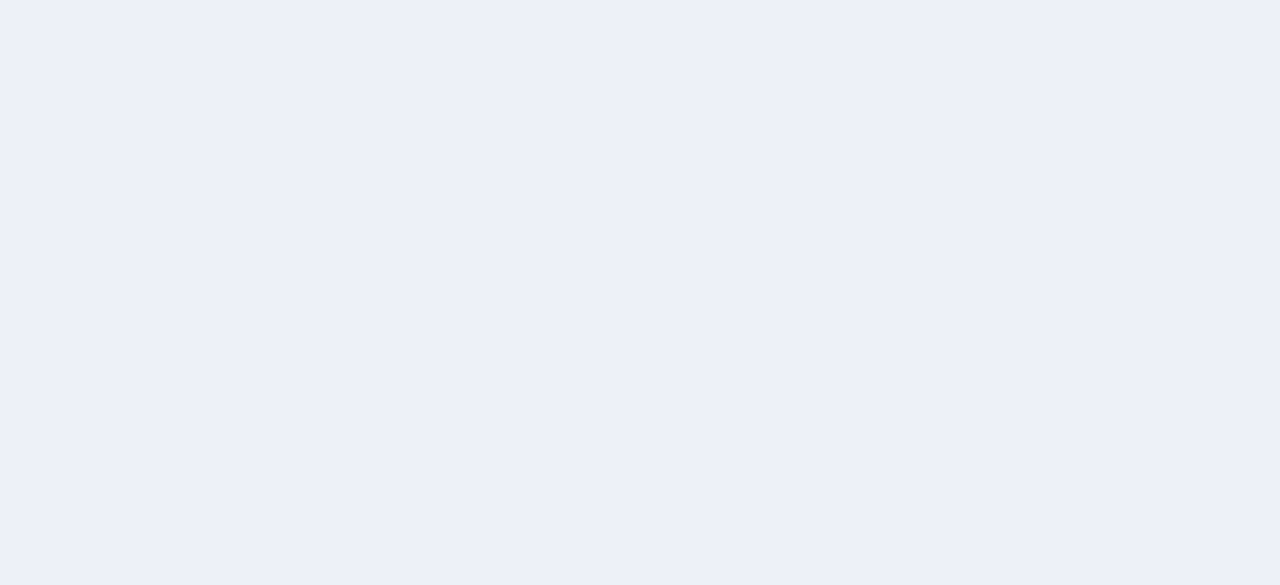 scroll, scrollTop: 0, scrollLeft: 0, axis: both 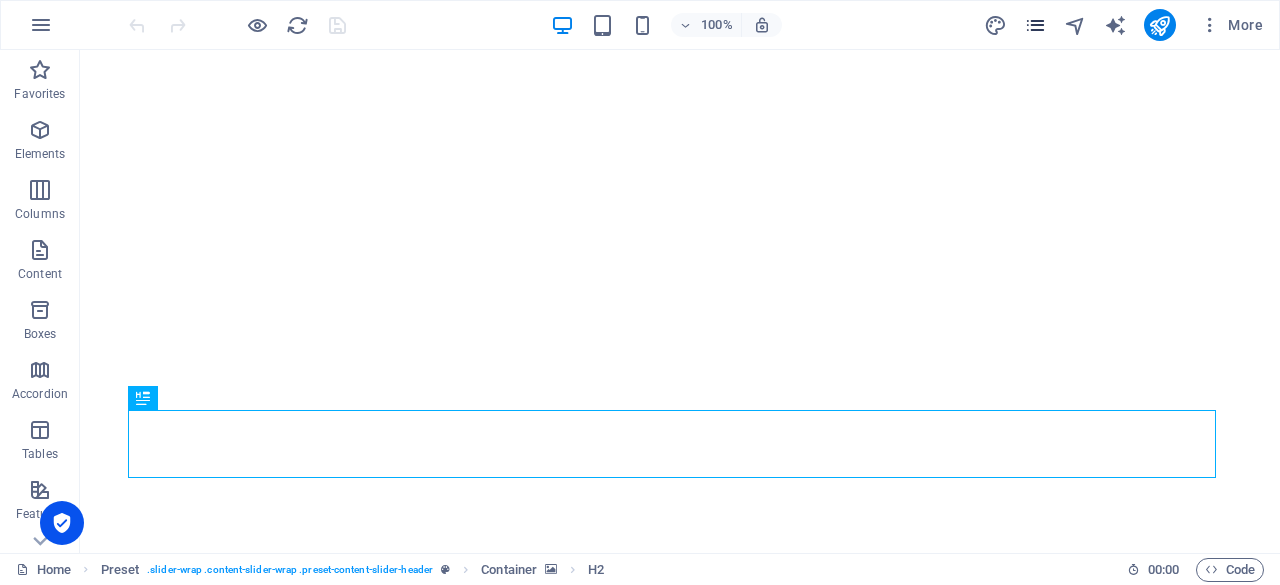 click at bounding box center [1035, 25] 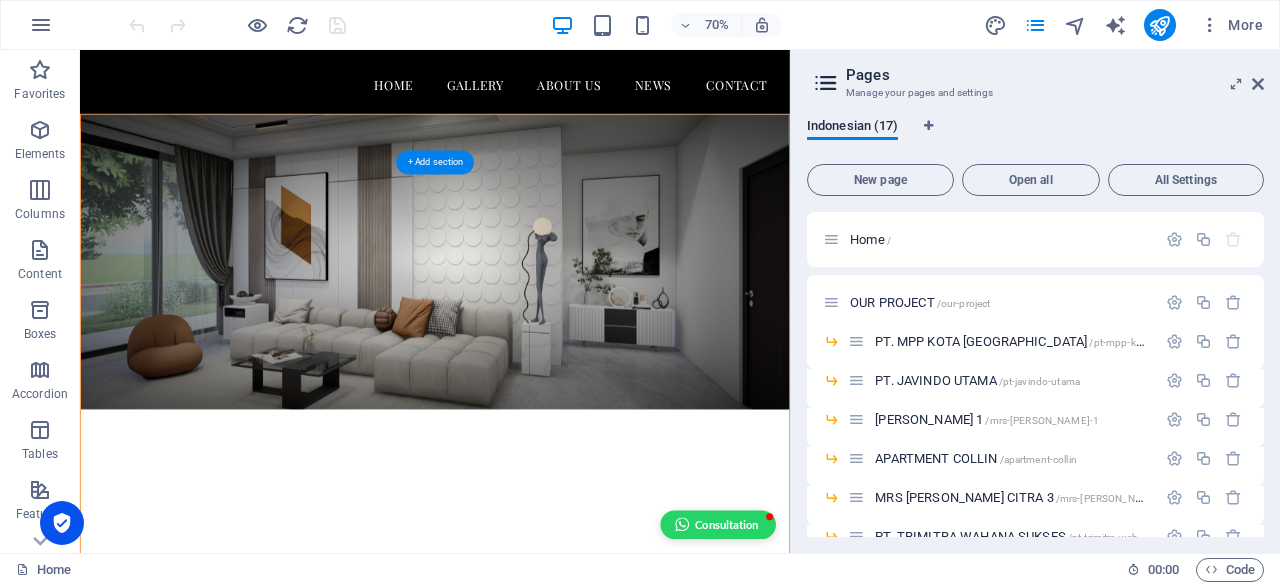 scroll, scrollTop: 0, scrollLeft: 0, axis: both 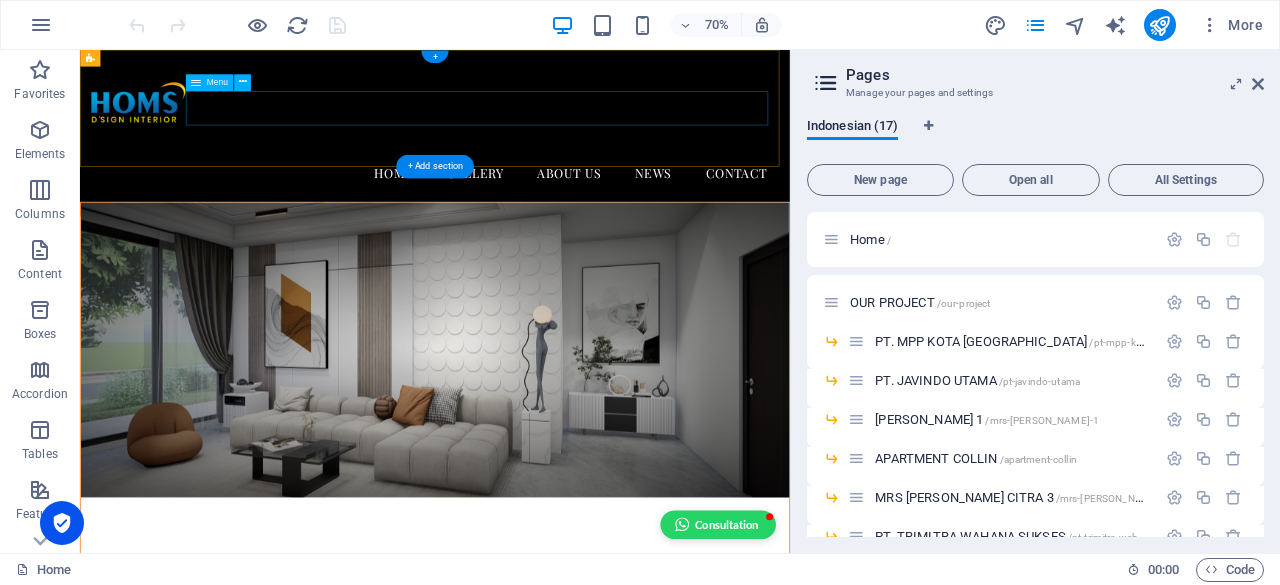 click on "Home Gallery About us News Contact" at bounding box center [587, 226] 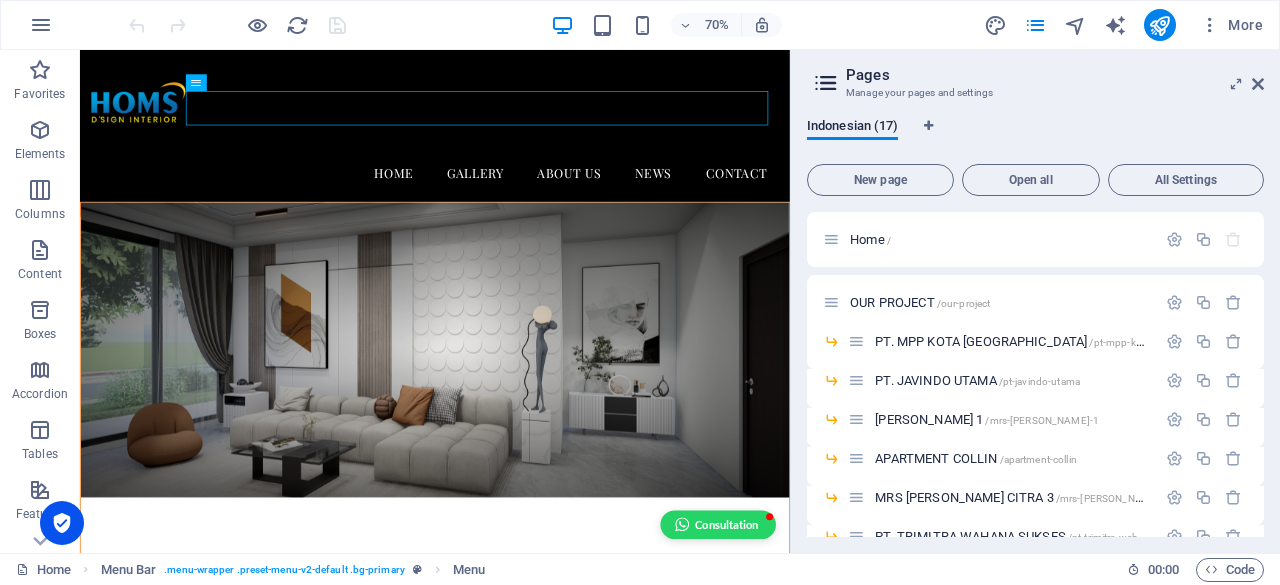 click at bounding box center (826, 83) 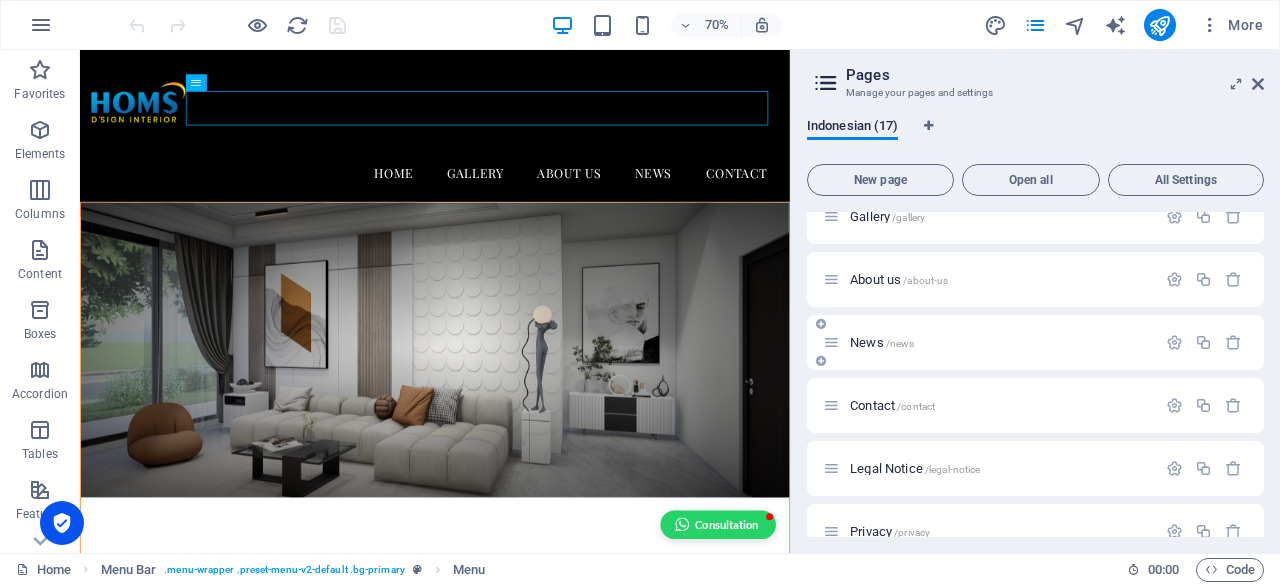 click on "News /news" at bounding box center (1000, 342) 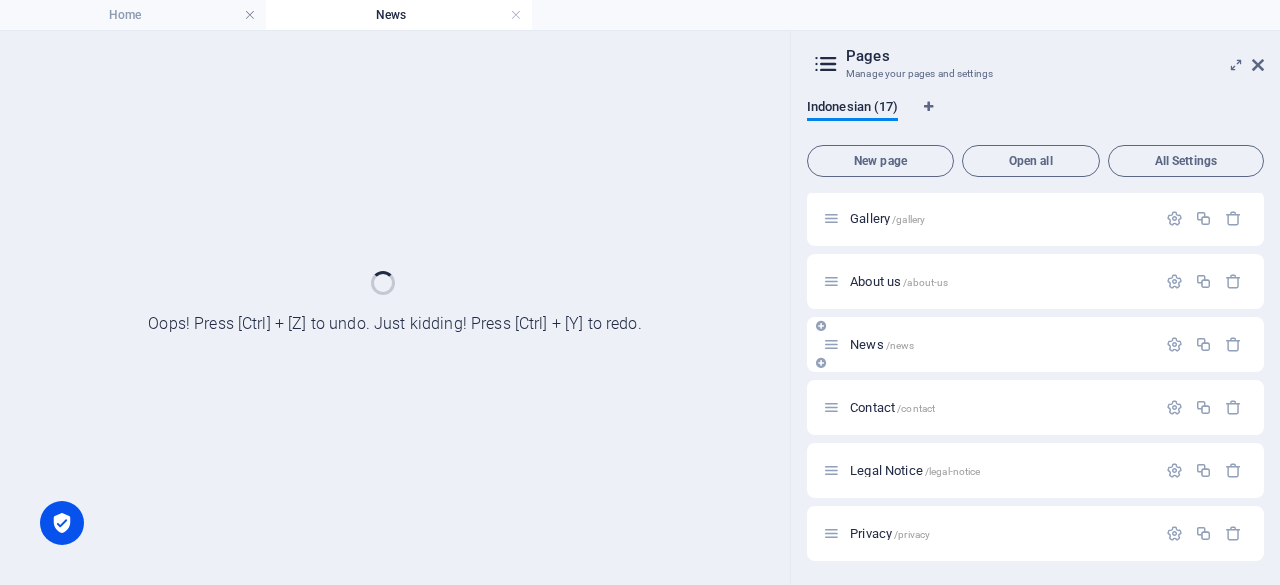 scroll, scrollTop: 478, scrollLeft: 0, axis: vertical 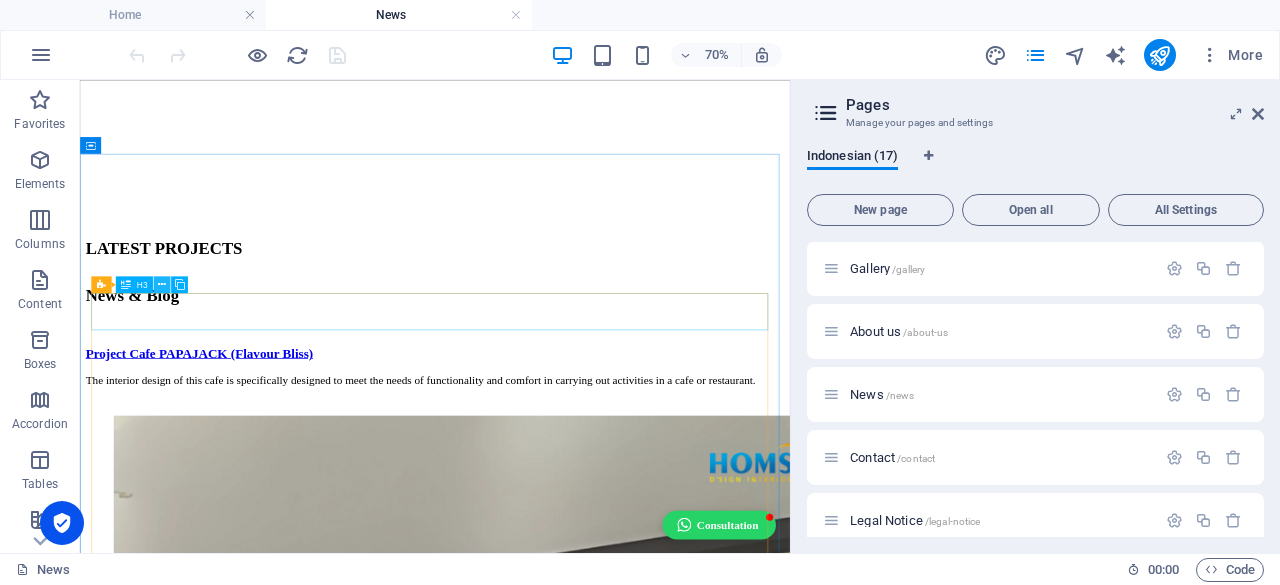 click at bounding box center [162, 284] 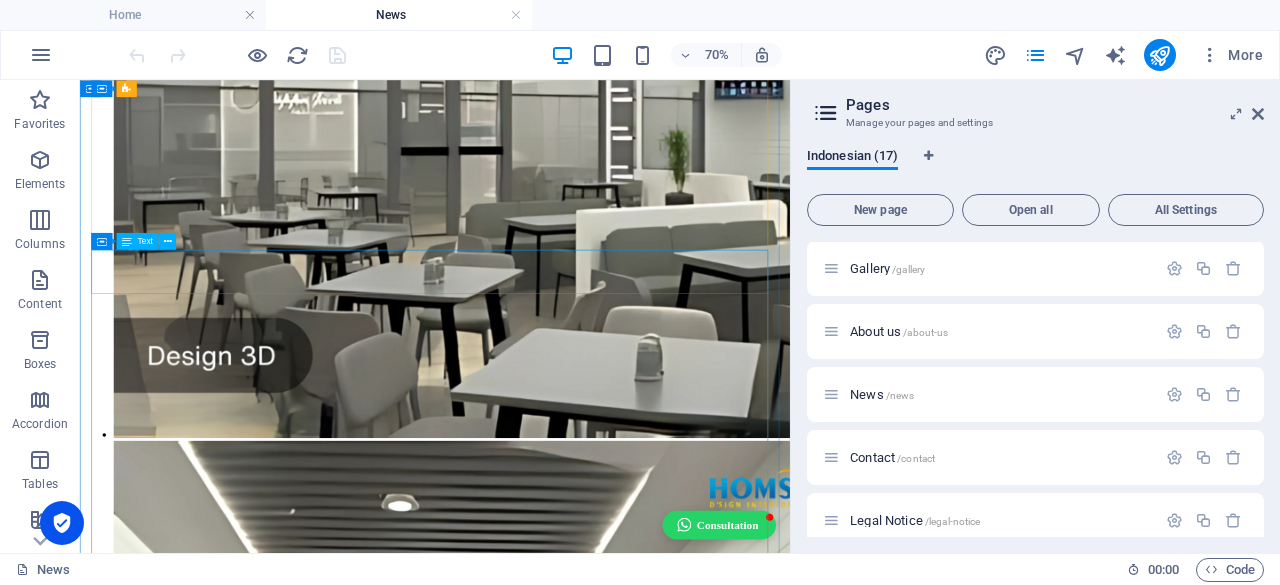 scroll, scrollTop: 2200, scrollLeft: 0, axis: vertical 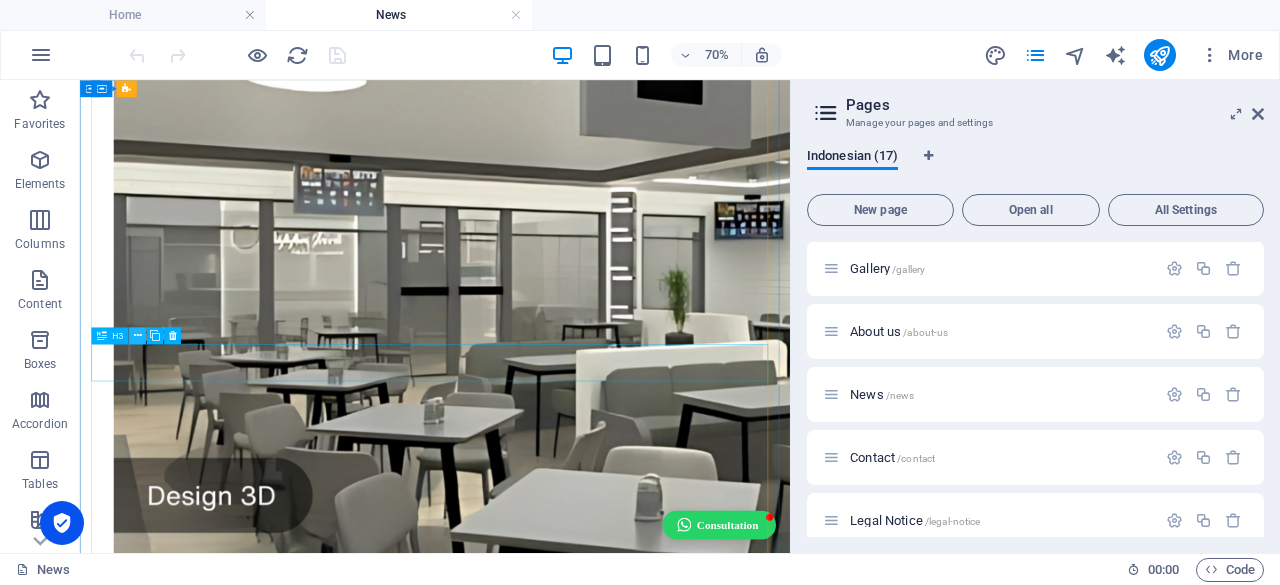click at bounding box center (138, 335) 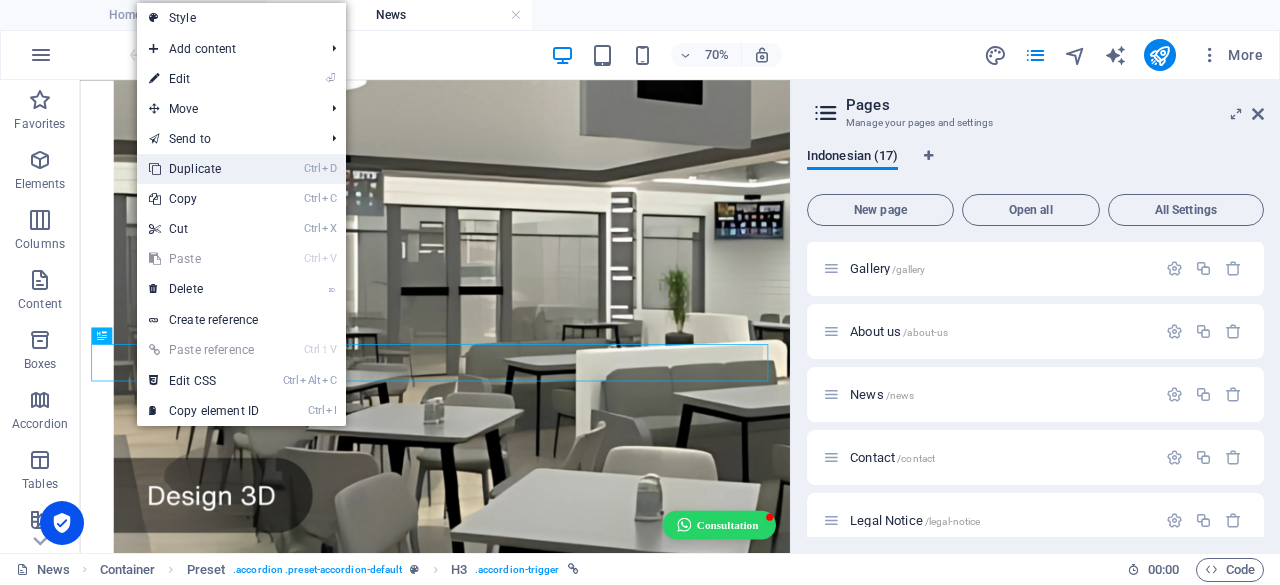 click on "Ctrl D  Duplicate" at bounding box center (204, 169) 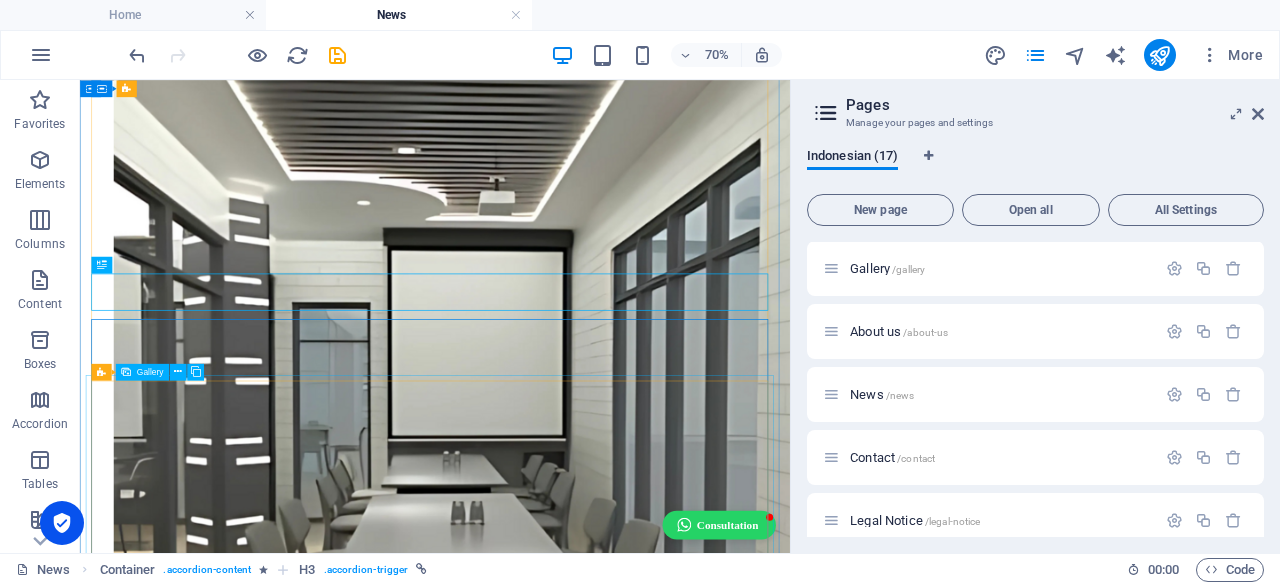scroll, scrollTop: 2900, scrollLeft: 0, axis: vertical 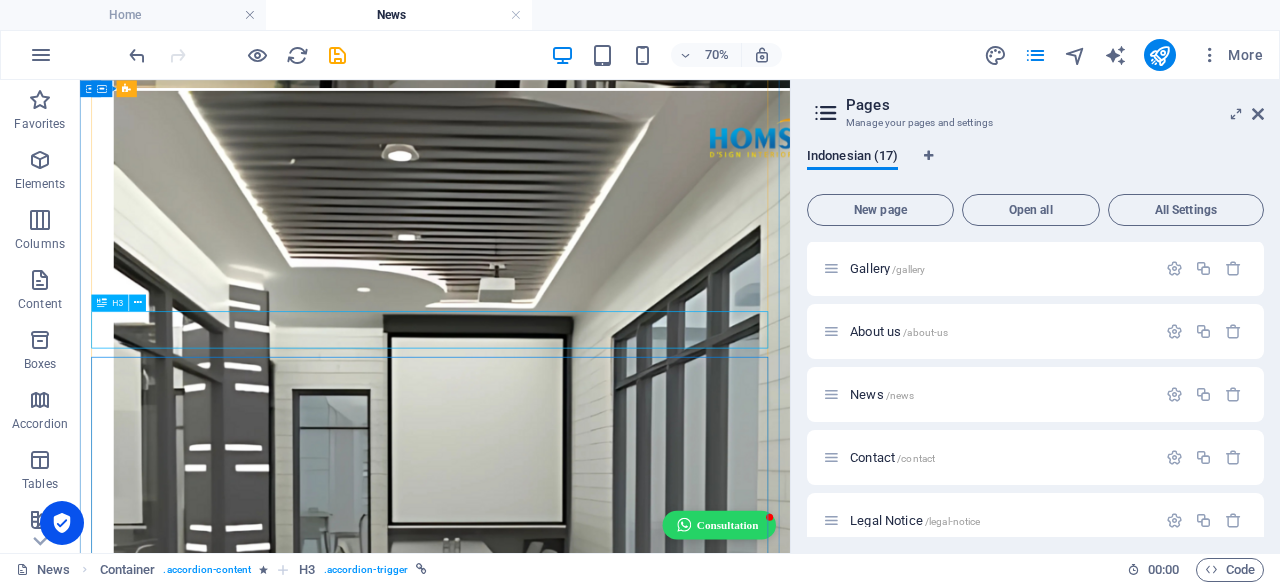 click on "PROJECT APARTMENT [PERSON_NAME]" at bounding box center (587, 30156) 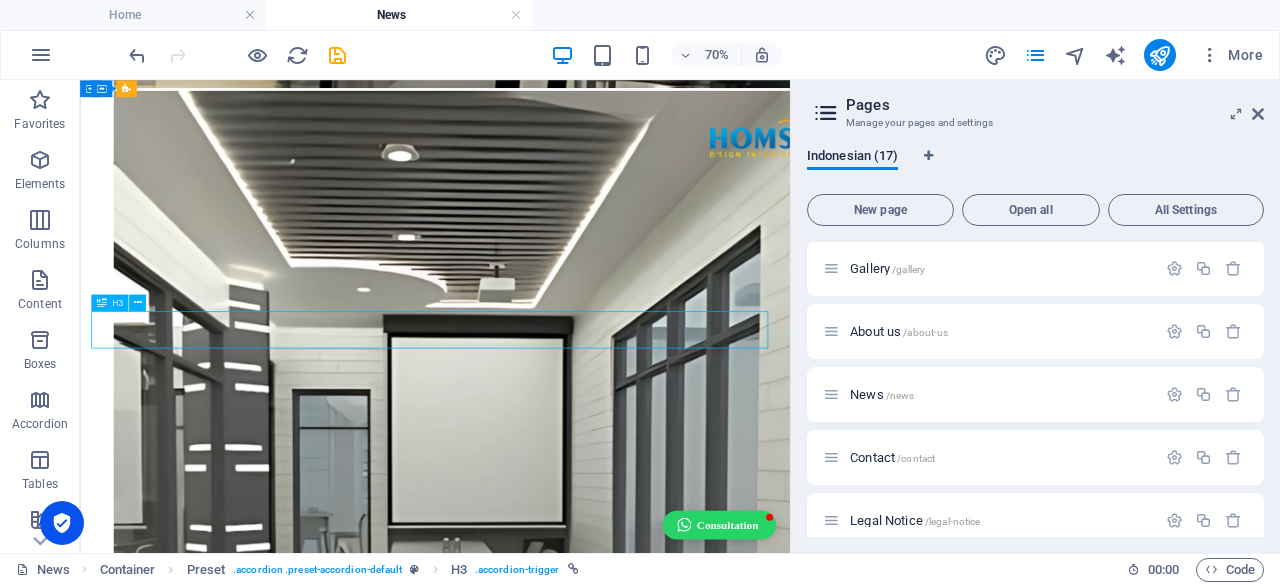 click on "PROJECT APARTMENT [PERSON_NAME]" at bounding box center [587, 30156] 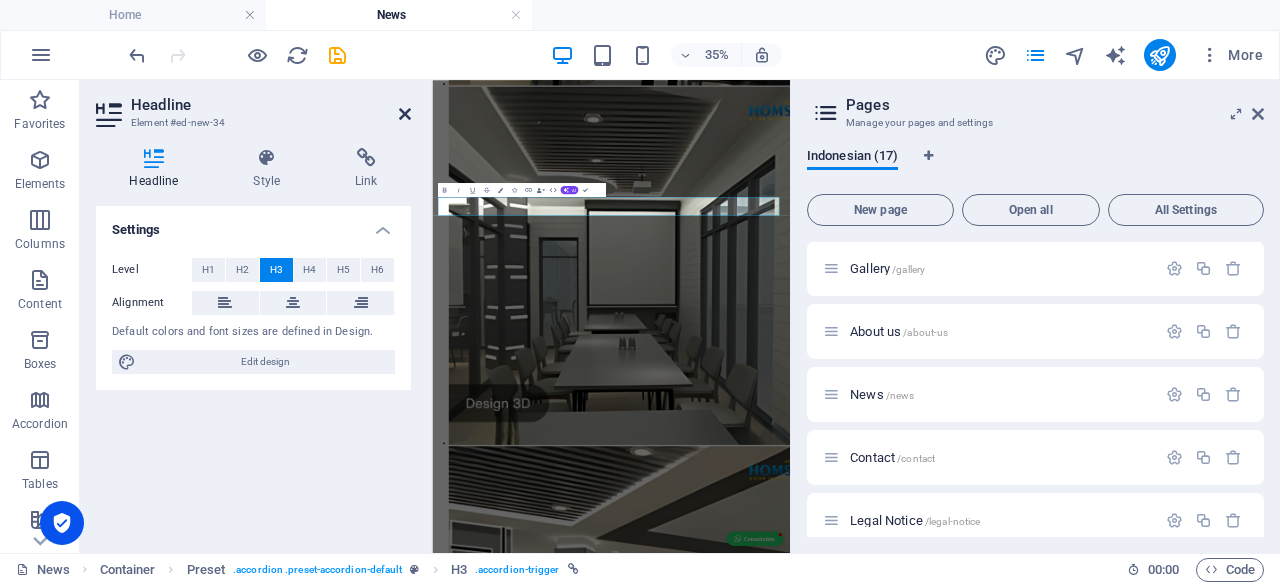 click at bounding box center (405, 114) 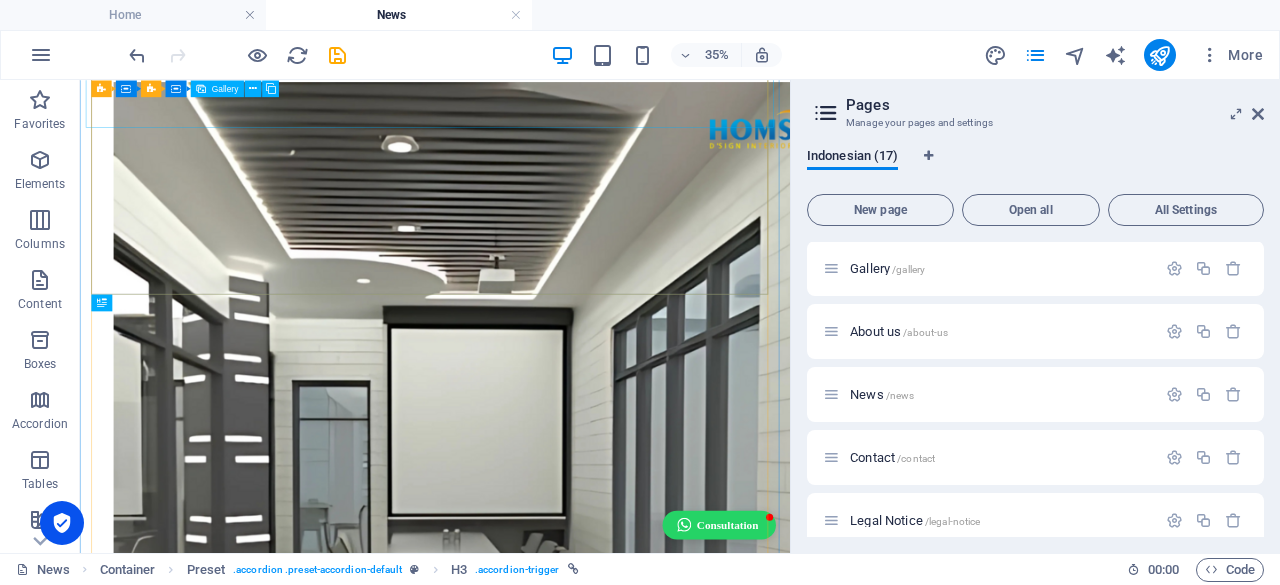 scroll, scrollTop: 2900, scrollLeft: 0, axis: vertical 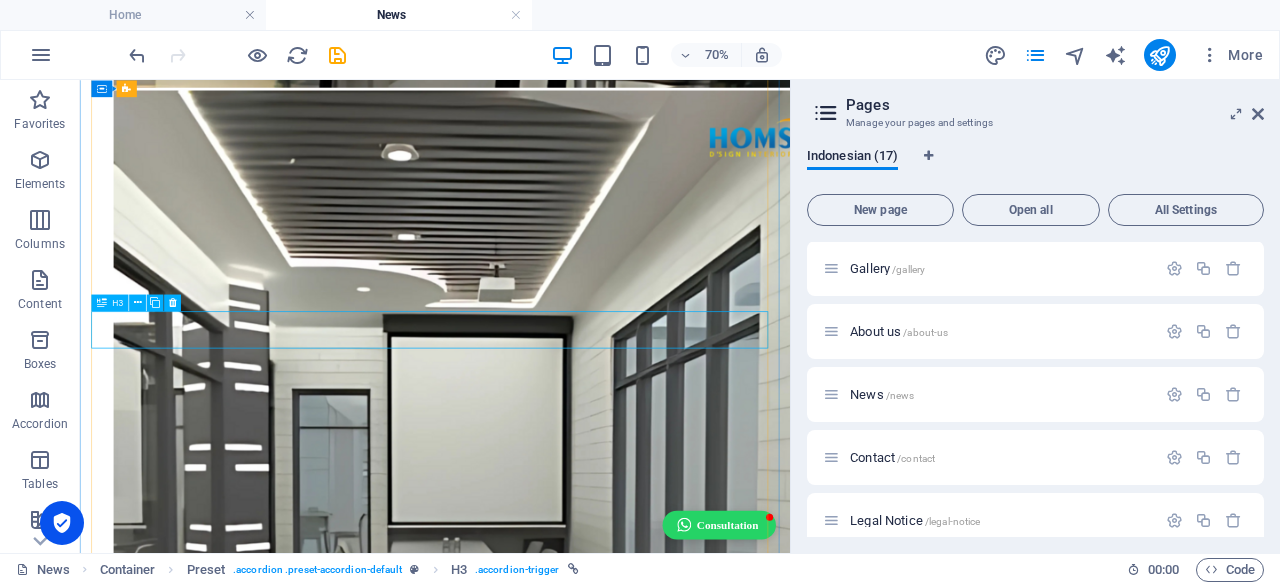 click on "PROJECT APARTMENT [PERSON_NAME]" at bounding box center (587, 30156) 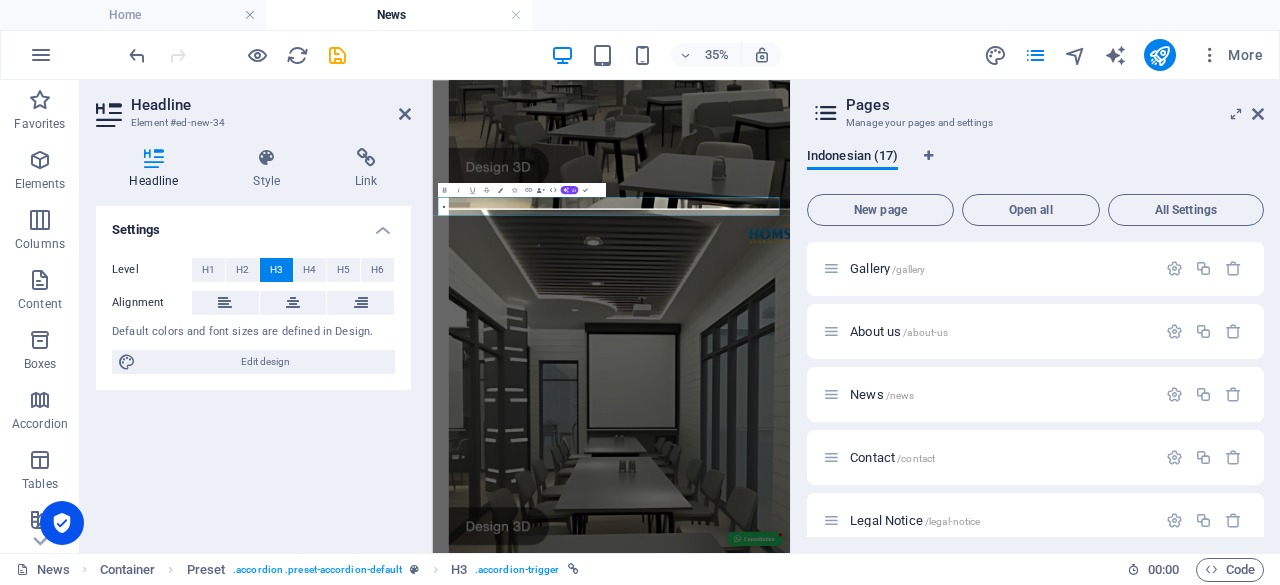 scroll, scrollTop: 3251, scrollLeft: 0, axis: vertical 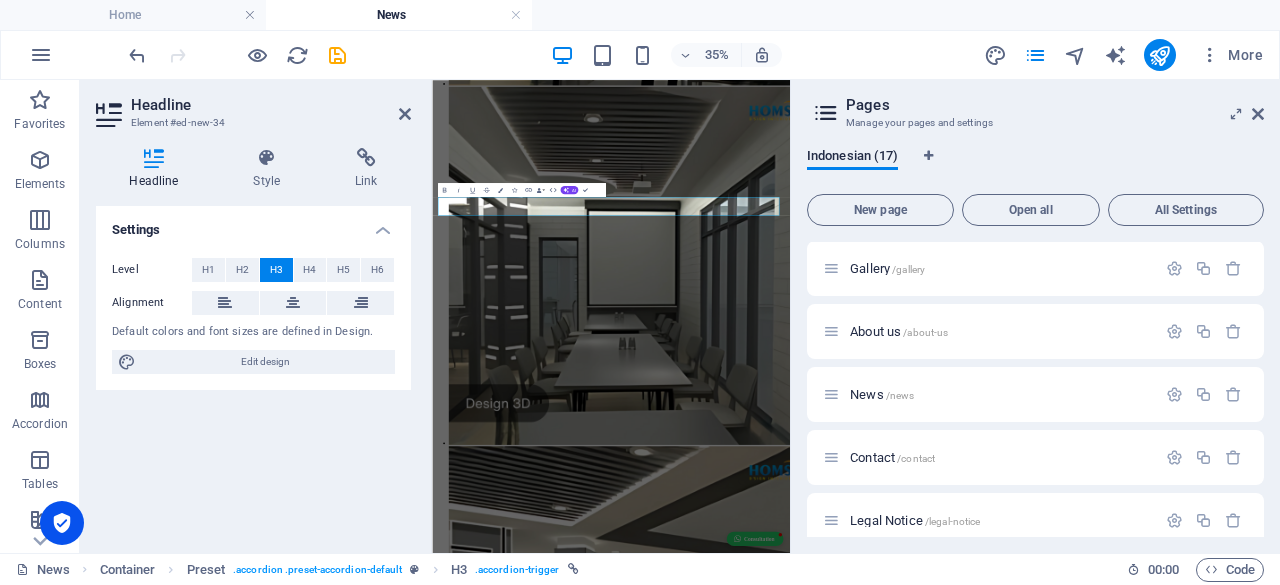 drag, startPoint x: 892, startPoint y: 41, endPoint x: 816, endPoint y: 41, distance: 76 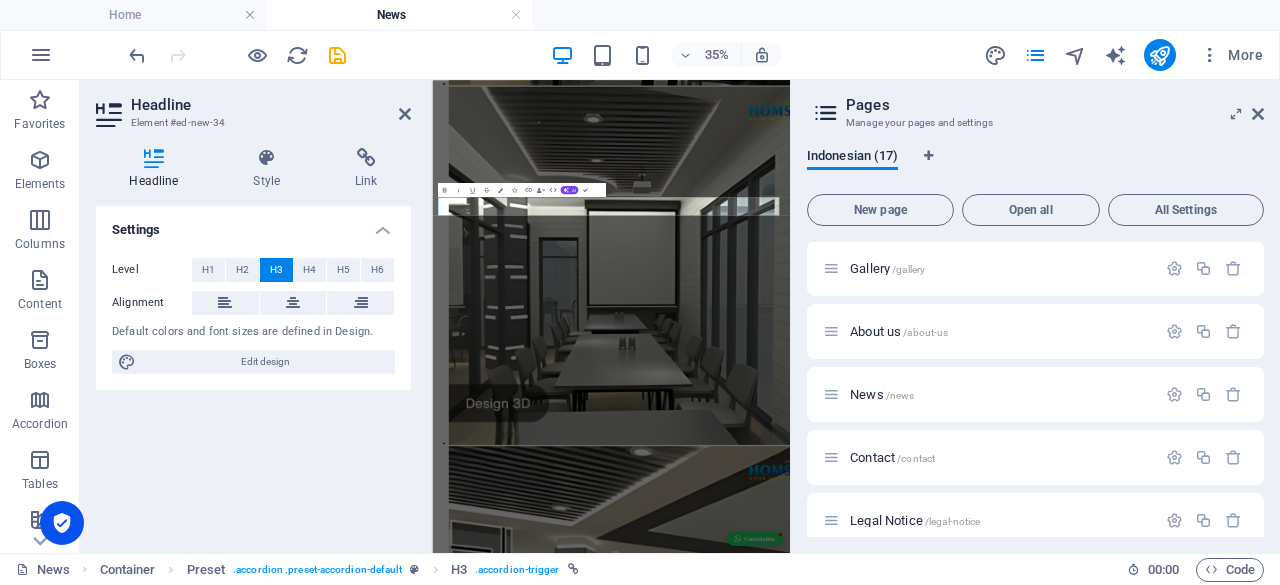 drag, startPoint x: 820, startPoint y: 33, endPoint x: 805, endPoint y: 26, distance: 16.552946 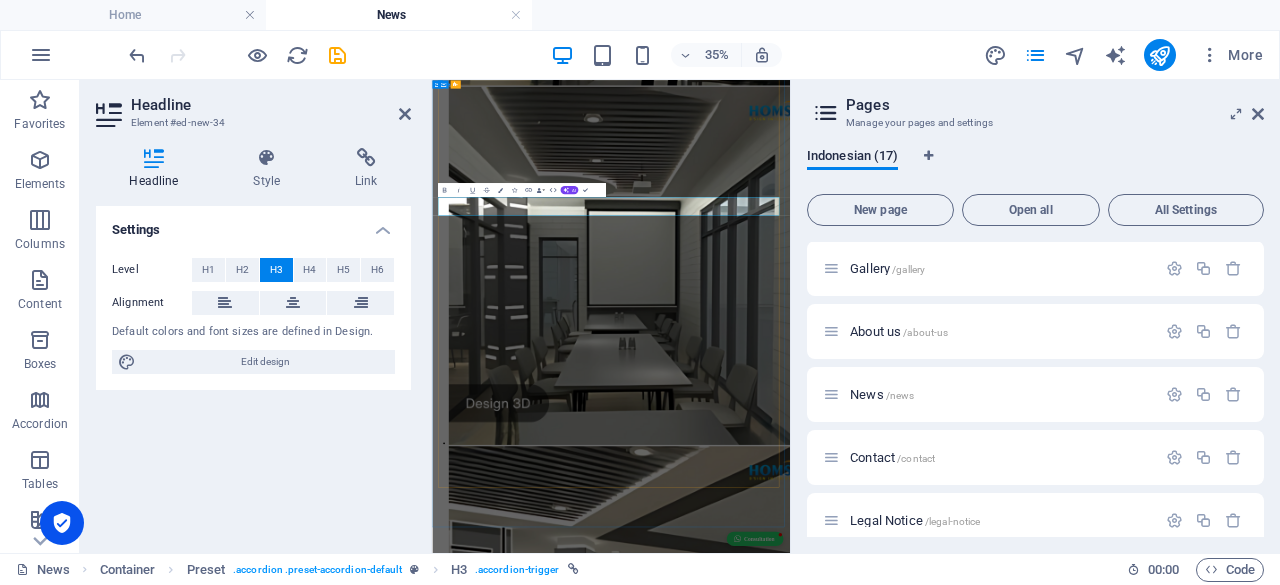 click on "PROJECT APARTMENT [PERSON_NAME]" at bounding box center (624, 30421) 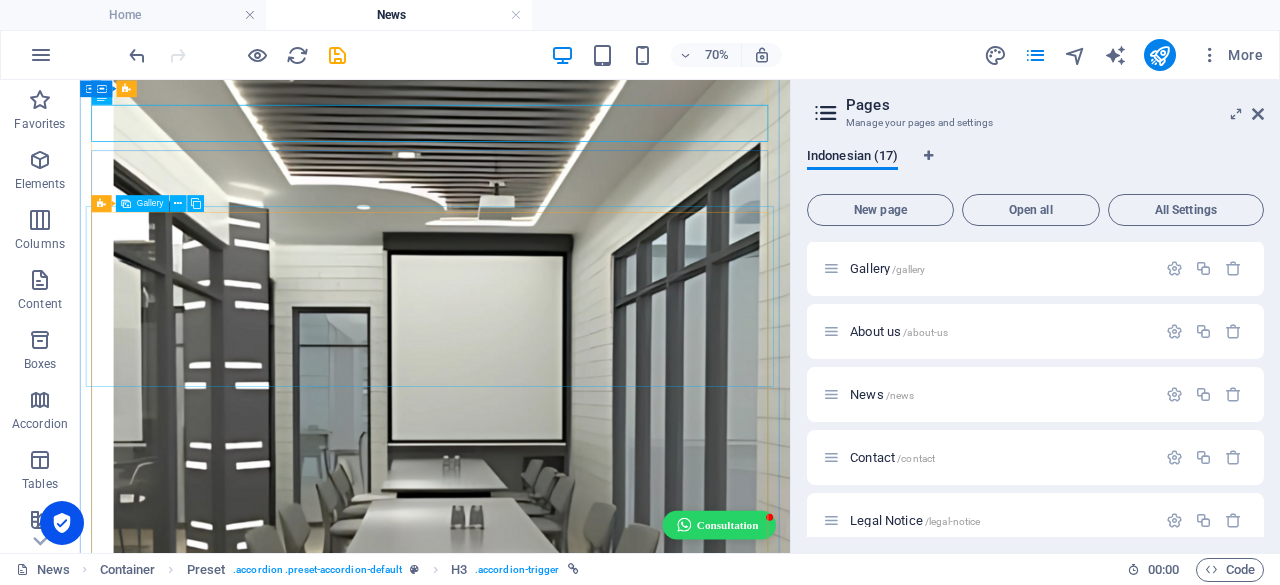 scroll, scrollTop: 3196, scrollLeft: 0, axis: vertical 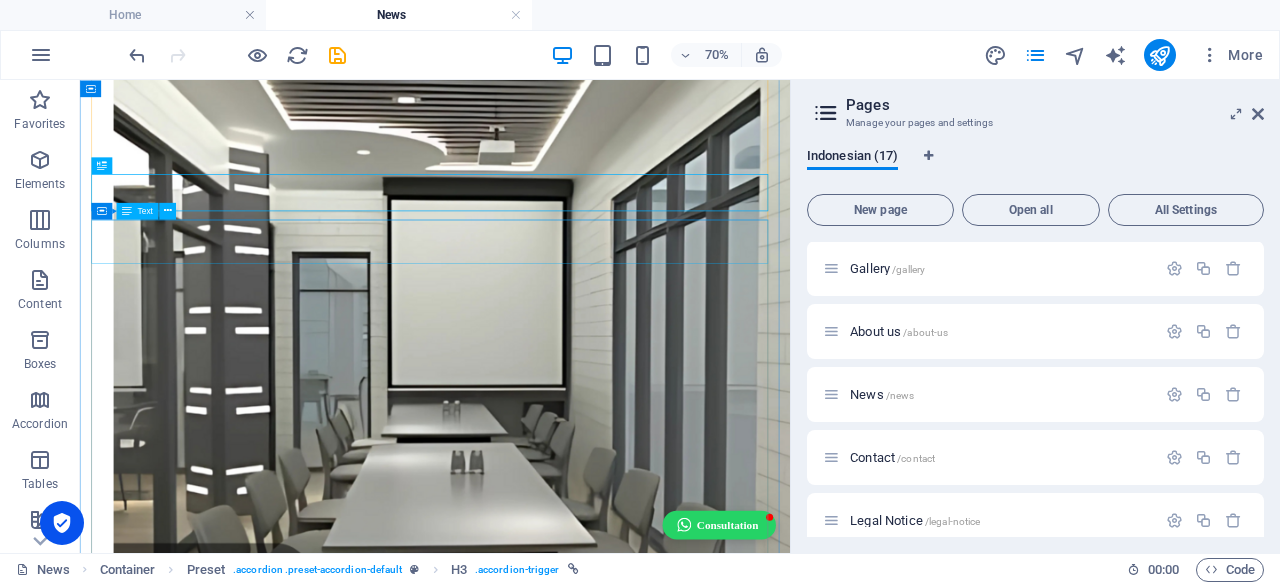 click on "Every apartment has its own character and challenges. Through personal design, custom furniture, and smart space planning, we help each client find comfort in their living space. without sacrificing style or function." at bounding box center (587, 30042) 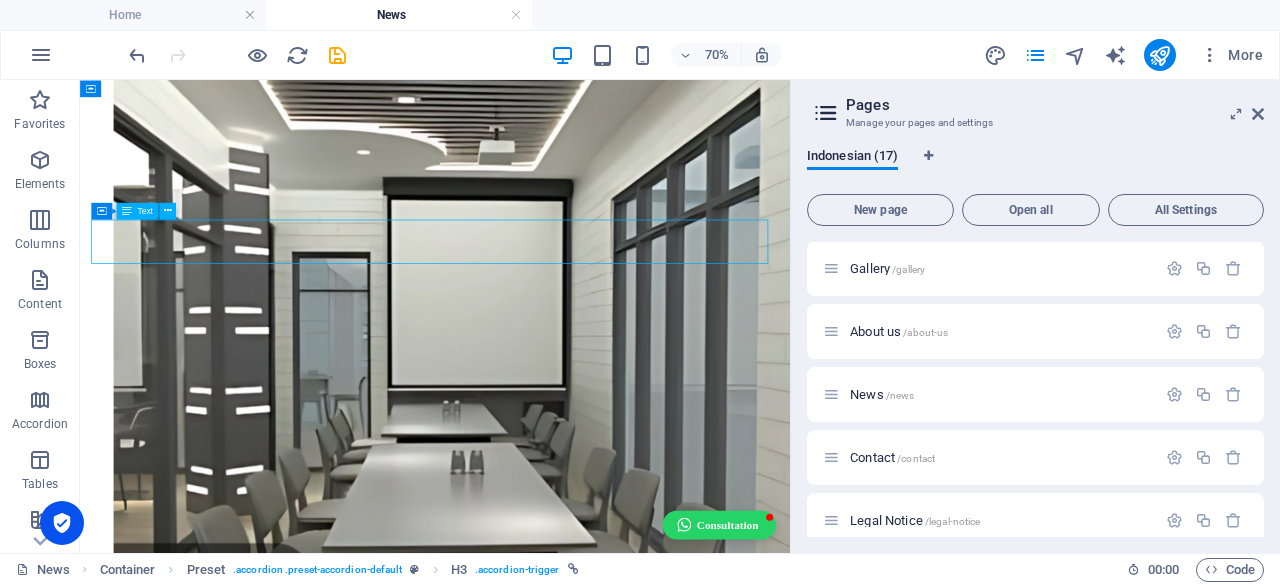 click on "Every apartment has its own character and challenges. Through personal design, custom furniture, and smart space planning, we help each client find comfort in their living space. without sacrificing style or function." at bounding box center (587, 30042) 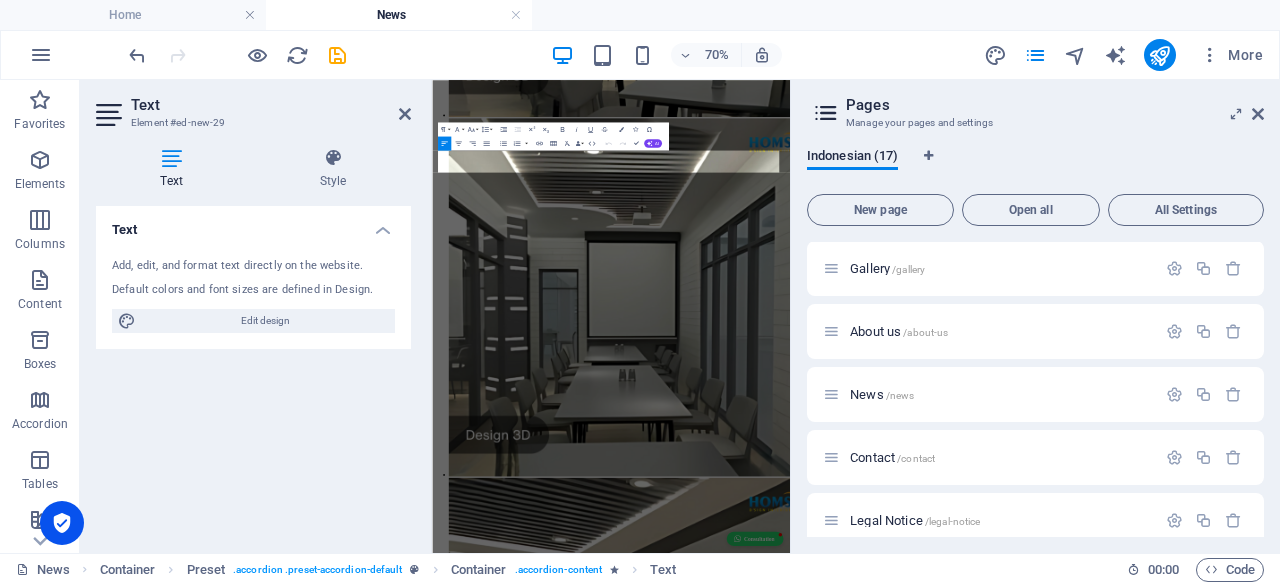 scroll, scrollTop: 3449, scrollLeft: 0, axis: vertical 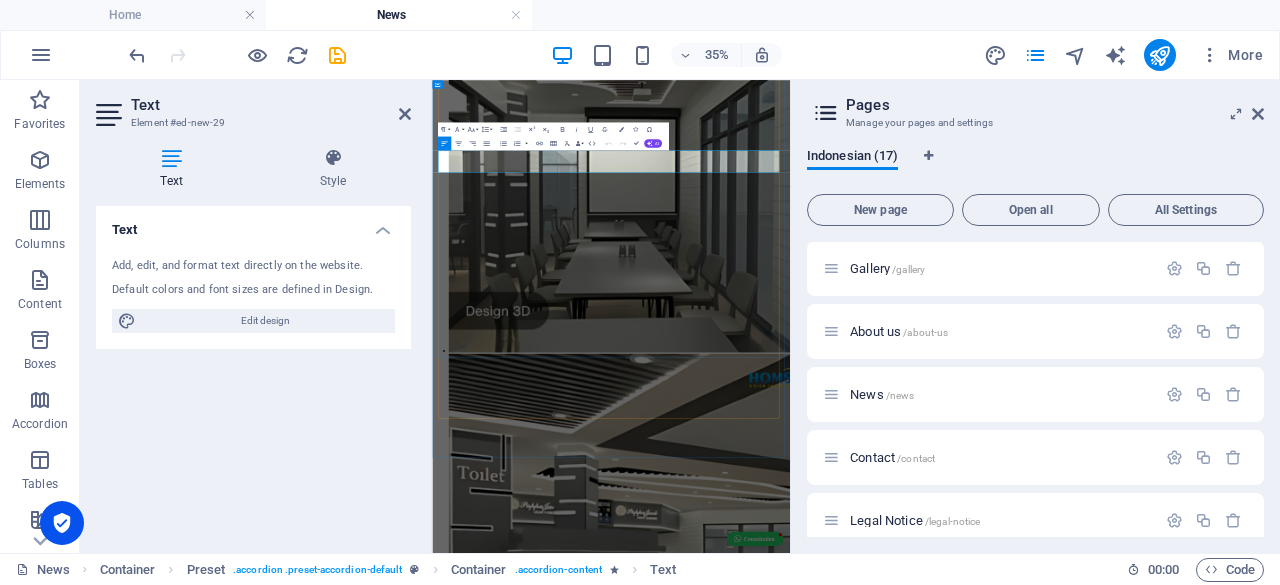 drag, startPoint x: 1323, startPoint y: 324, endPoint x: 1336, endPoint y: 324, distance: 13 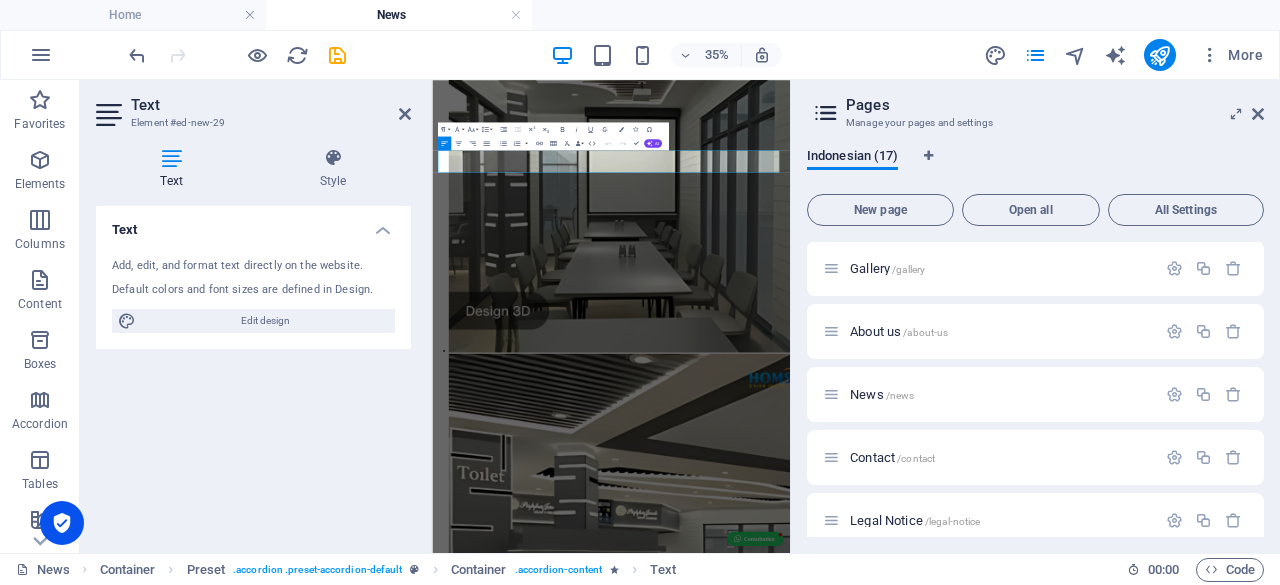 drag, startPoint x: 1391, startPoint y: 313, endPoint x: 854, endPoint y: 230, distance: 543.37646 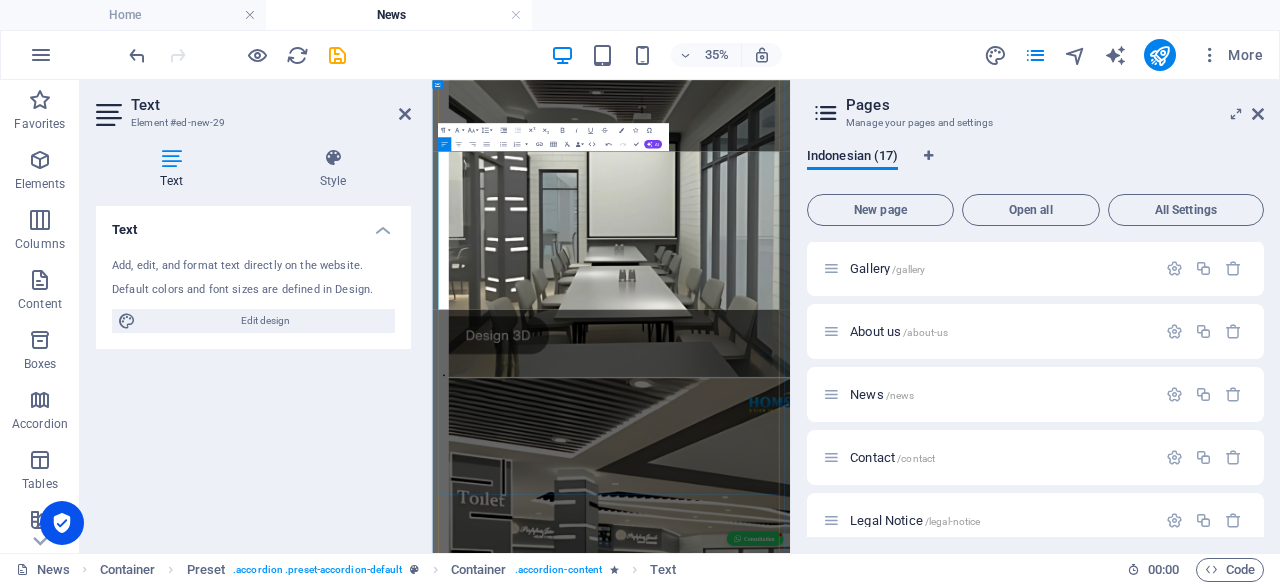 scroll, scrollTop: 3449, scrollLeft: 0, axis: vertical 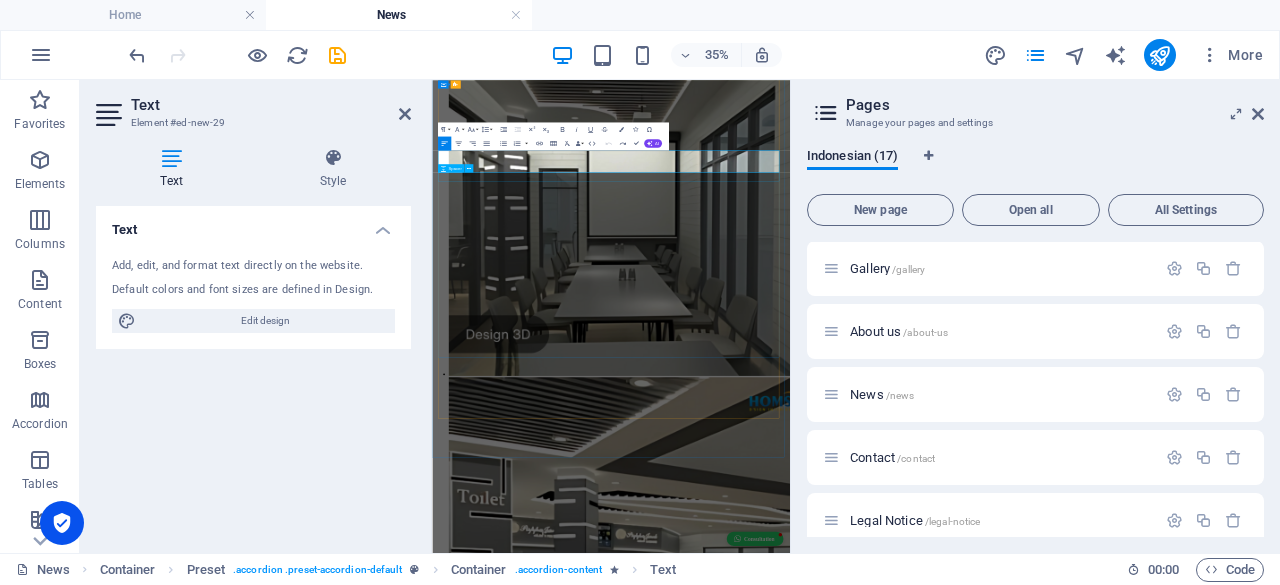 click at bounding box center (943, 30386) 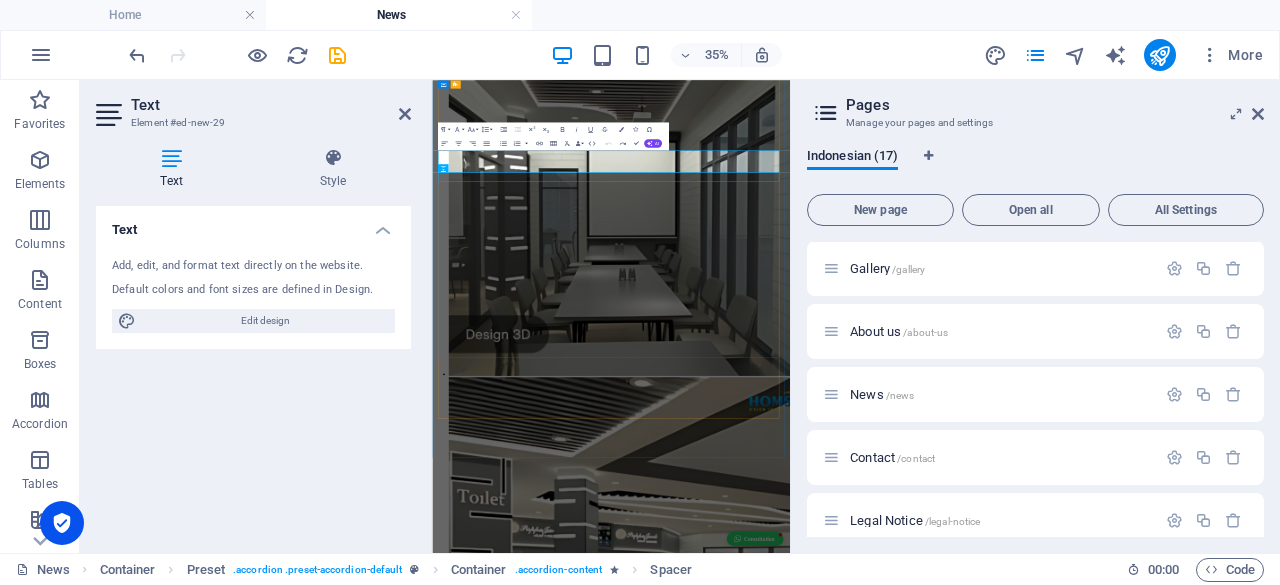 scroll, scrollTop: 3093, scrollLeft: 0, axis: vertical 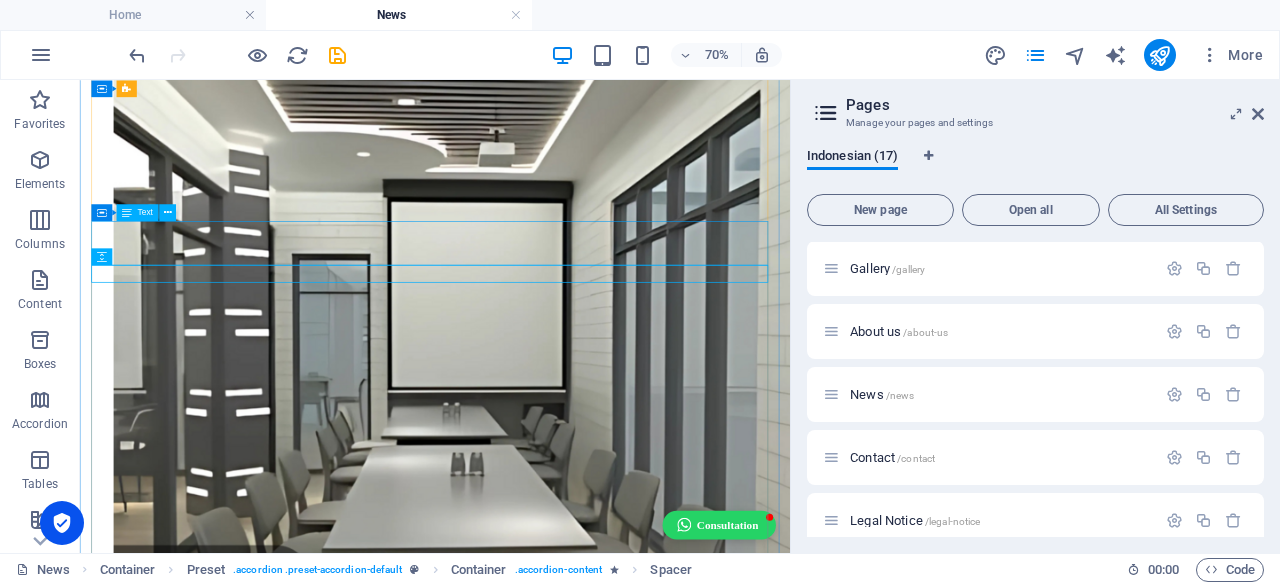 click on "Every apartment has its own character and challenges. Through personal design, custom furniture, and smart space planning, we help each client find comfort in their living space. without sacrificing style or function." at bounding box center (587, 30045) 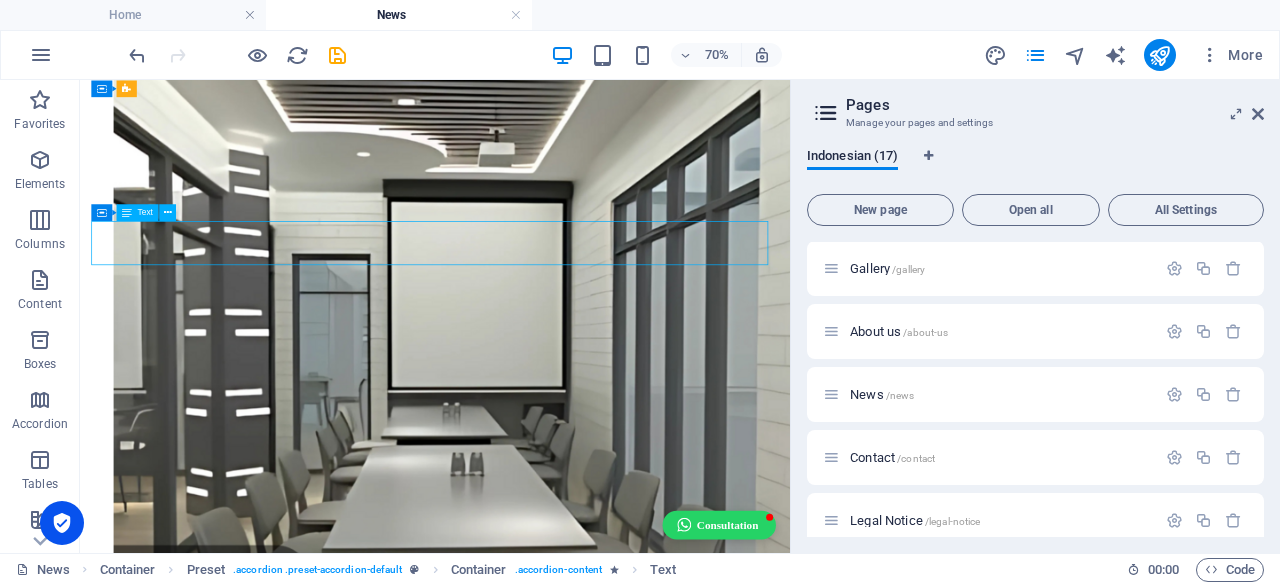 click on "Every apartment has its own character and challenges. Through personal design, custom furniture, and smart space planning, we help each client find comfort in their living space. without sacrificing style or function." at bounding box center [587, 30045] 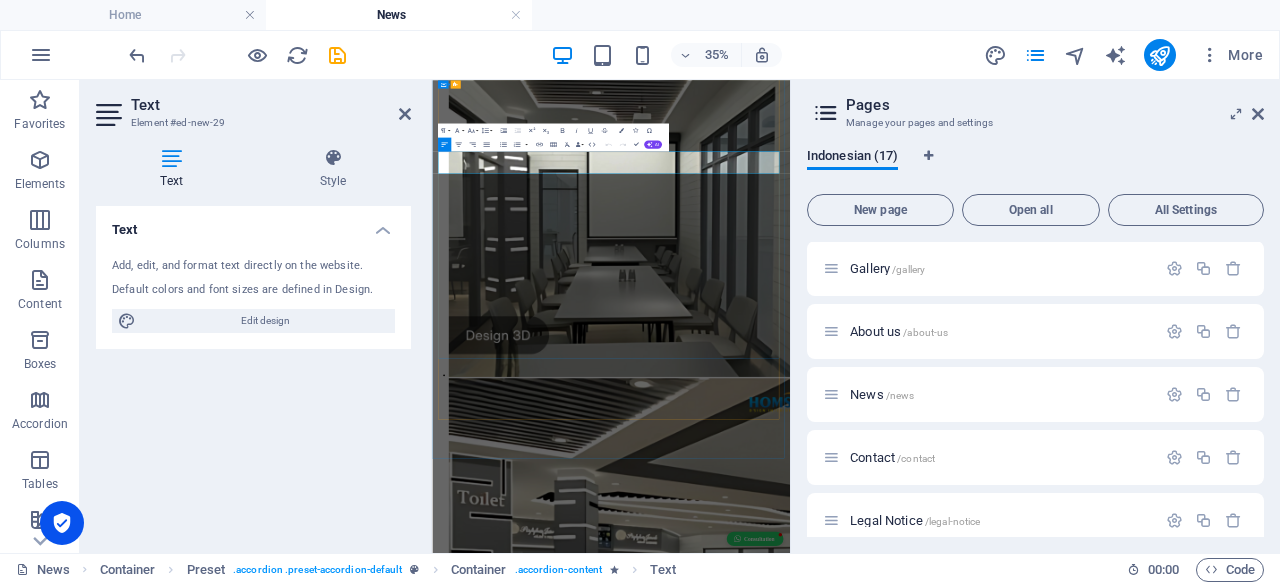 drag, startPoint x: 1378, startPoint y: 303, endPoint x: 993, endPoint y: 322, distance: 385.46854 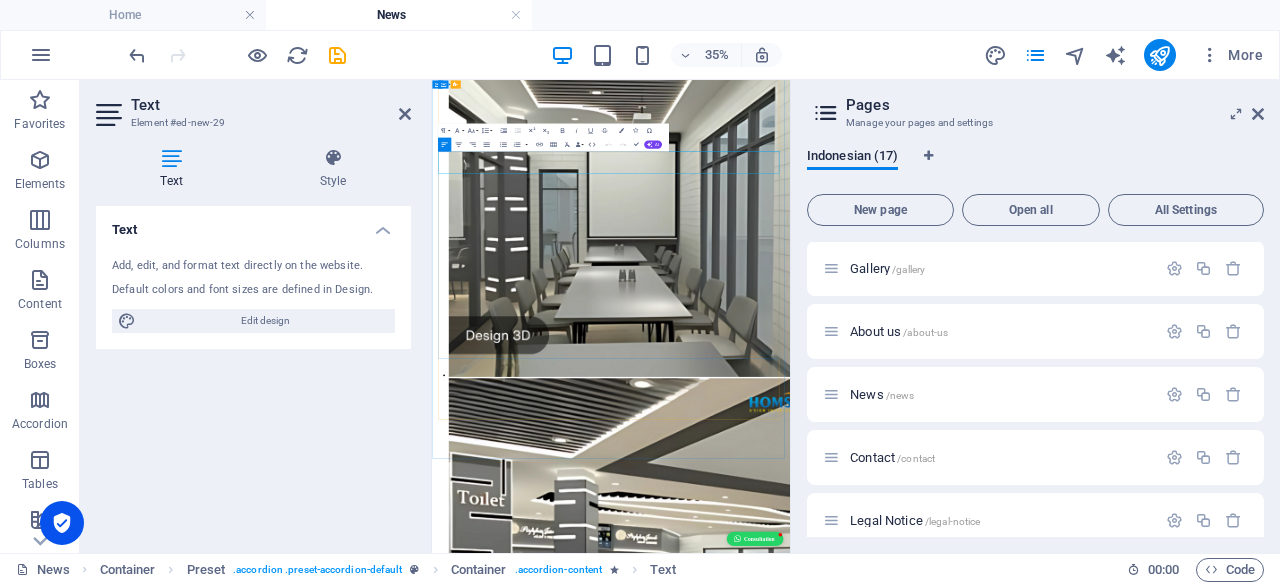 click on "Every apartment has its own character and challenges. Through personal design, custom furniture, and smart space planning, we help each client find comfort in their living space. without sacrificing style or function." at bounding box center [943, 30309] 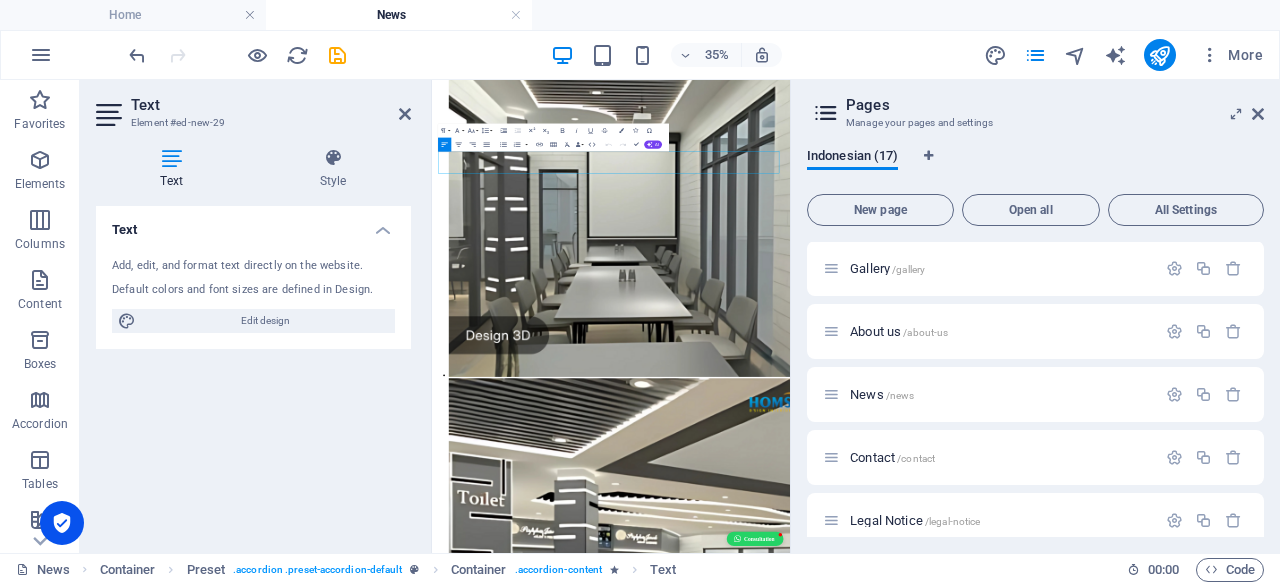 drag, startPoint x: 1386, startPoint y: 317, endPoint x: 863, endPoint y: 235, distance: 529.3893 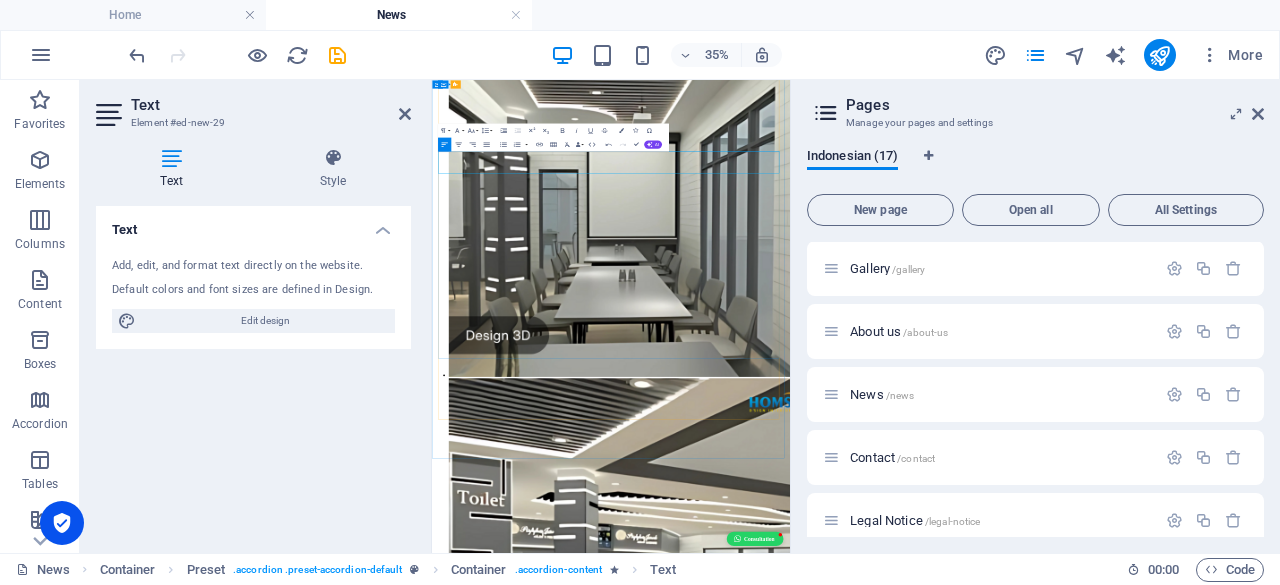 scroll, scrollTop: 2057, scrollLeft: 1, axis: both 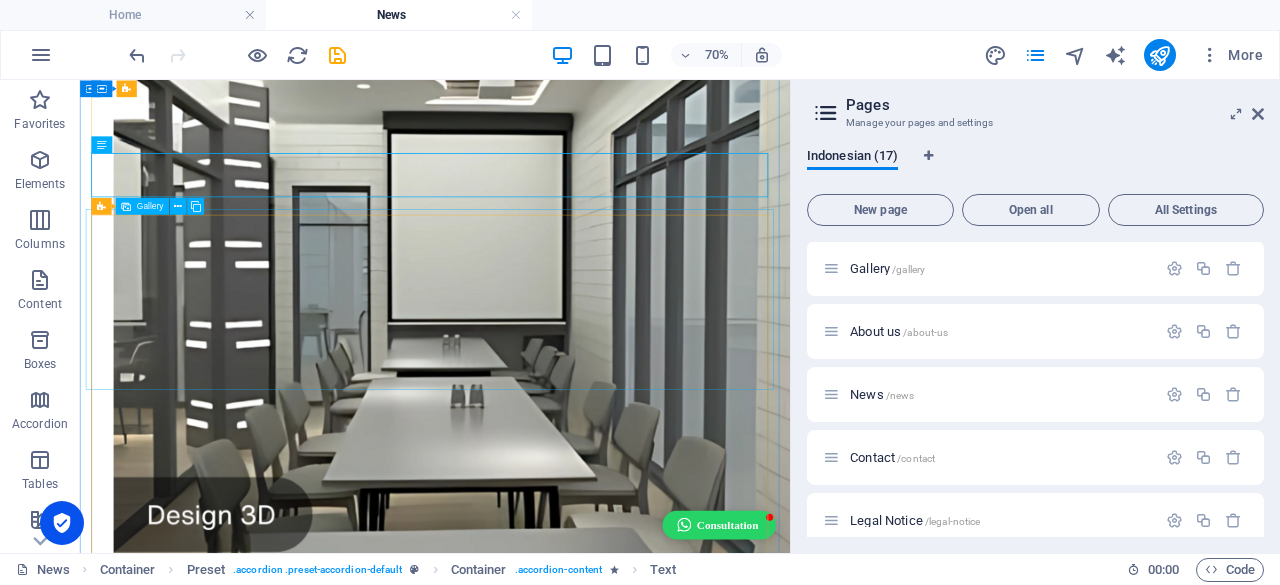 click at bounding box center [528, 31550] 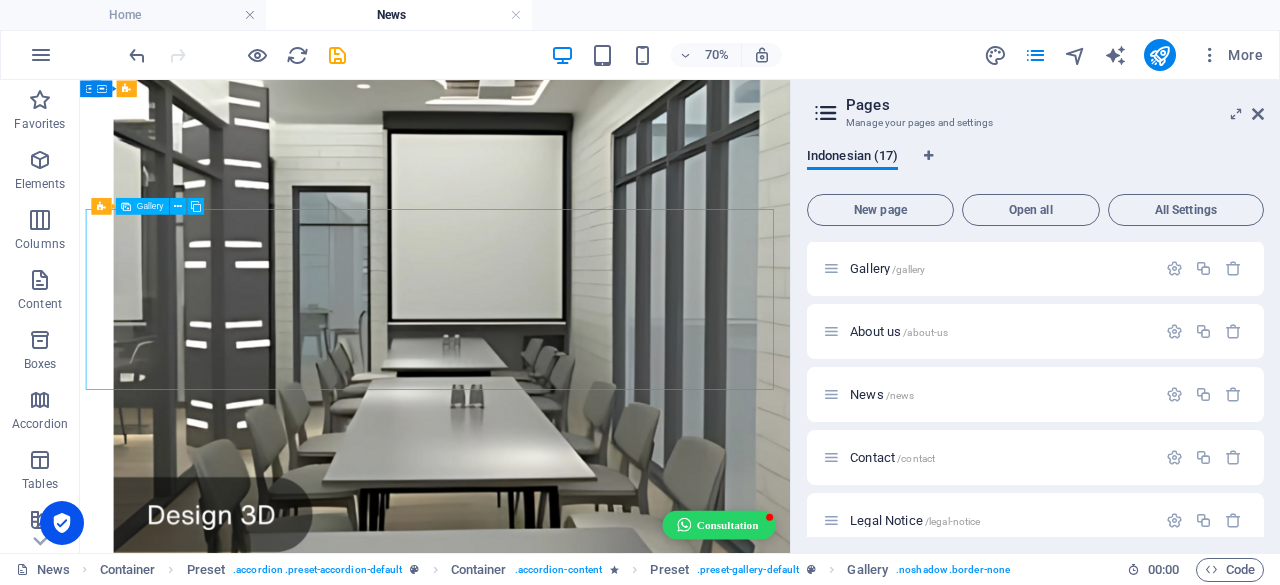 click at bounding box center [528, 31550] 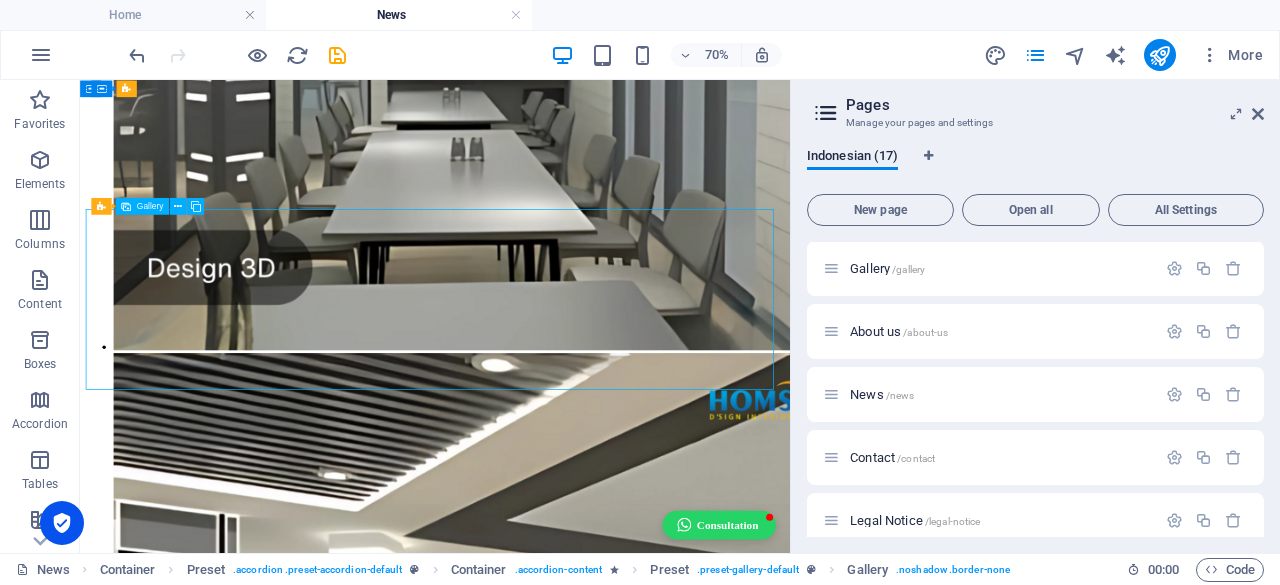 select on "4" 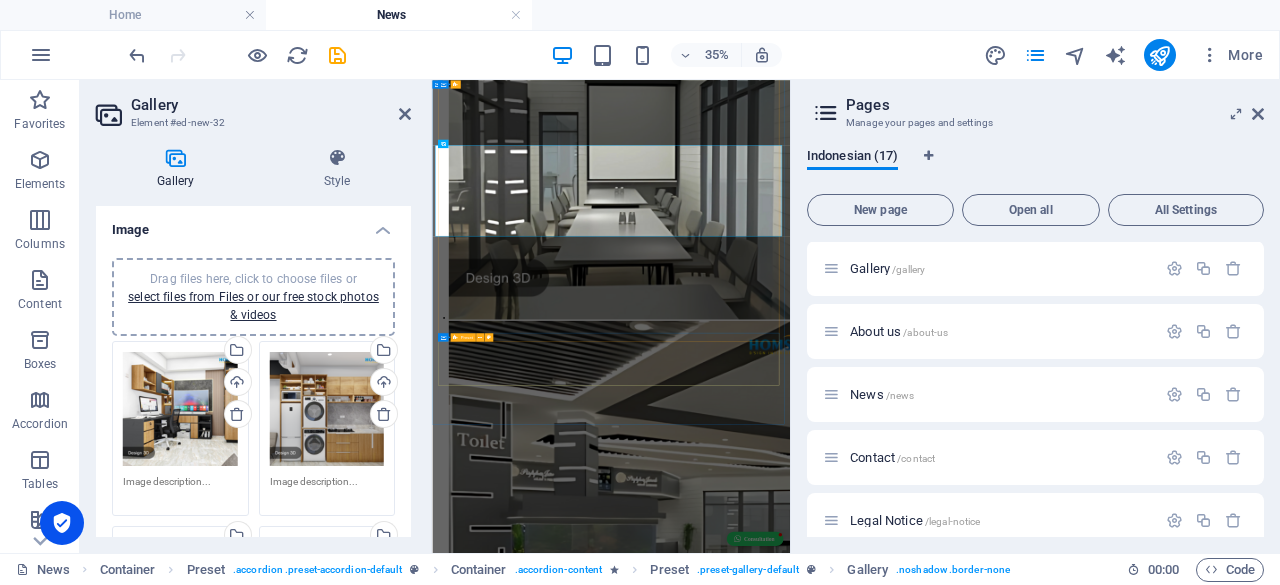 click on "Drop content here or  Add elements  Paste clipboard" at bounding box center [943, 38531] 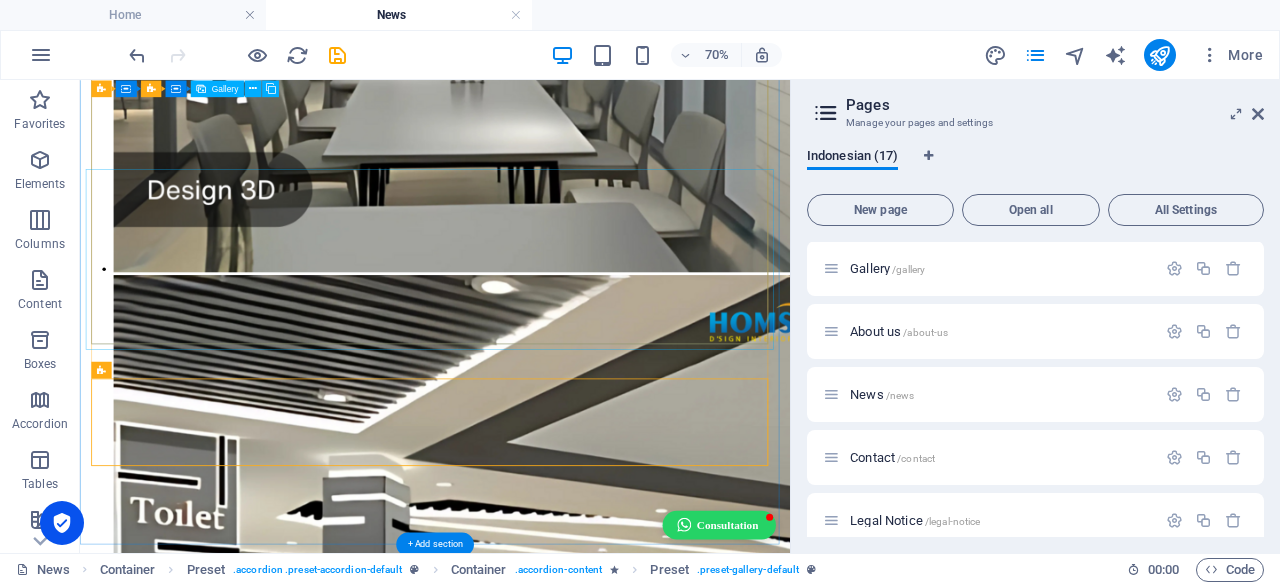 scroll, scrollTop: 3355, scrollLeft: 0, axis: vertical 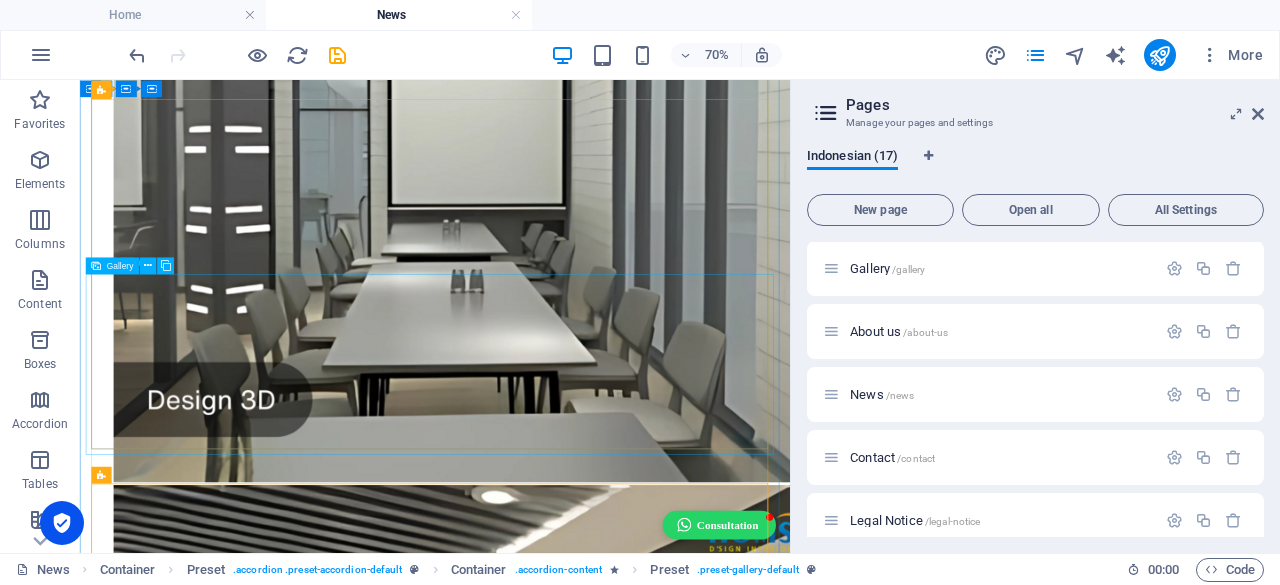 click at bounding box center (528, 37493) 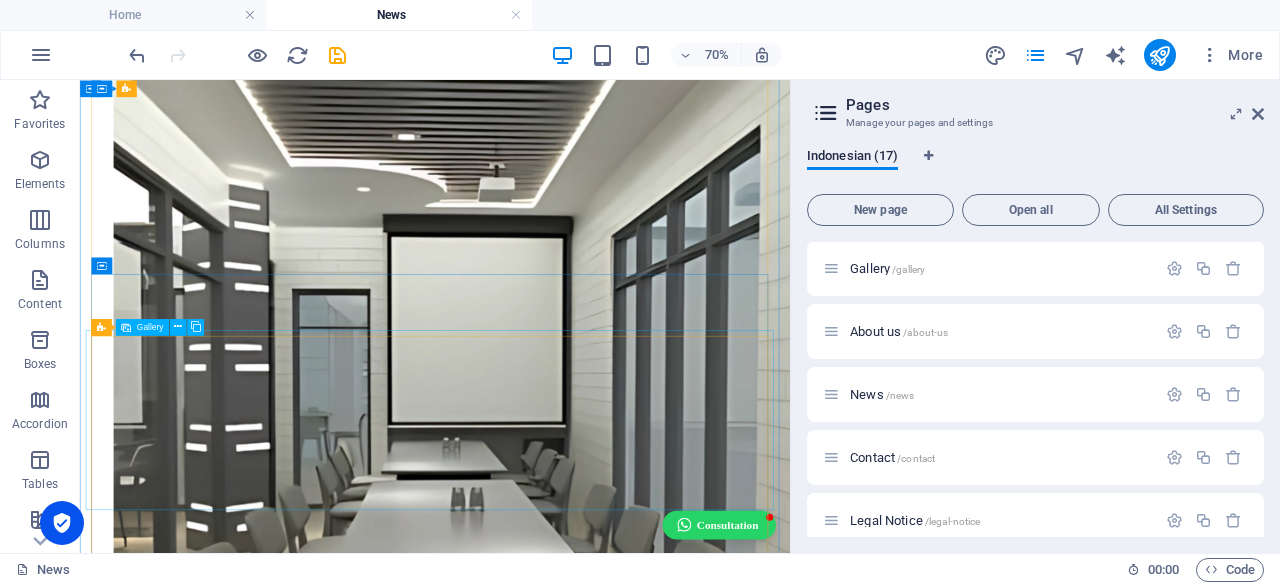 scroll, scrollTop: 3155, scrollLeft: 0, axis: vertical 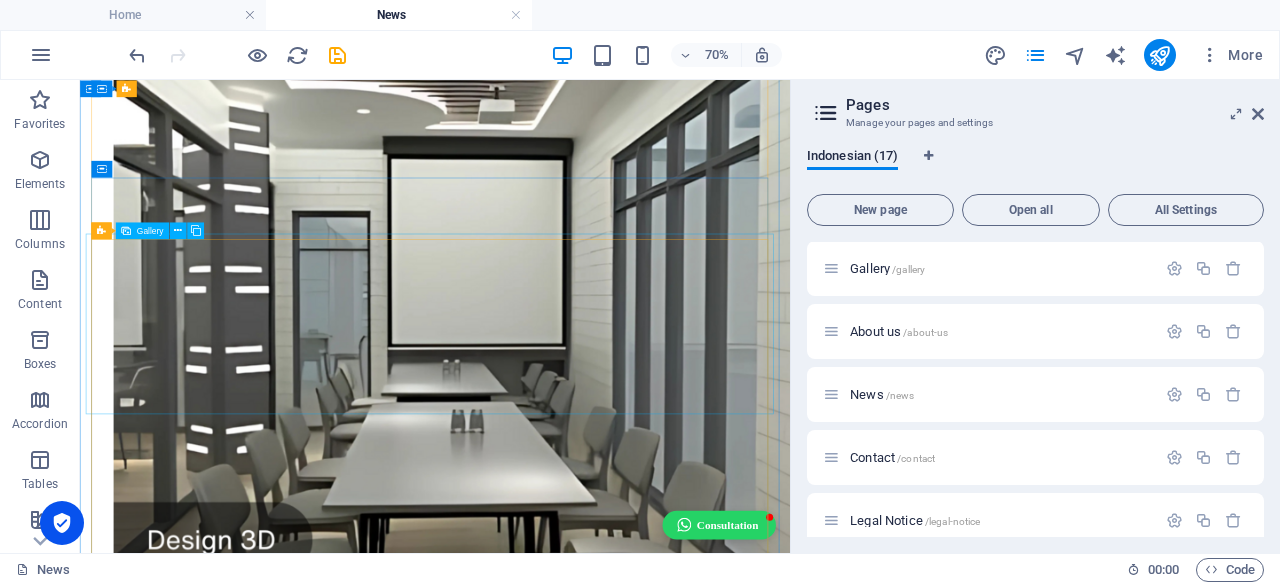 click at bounding box center (587, 32094) 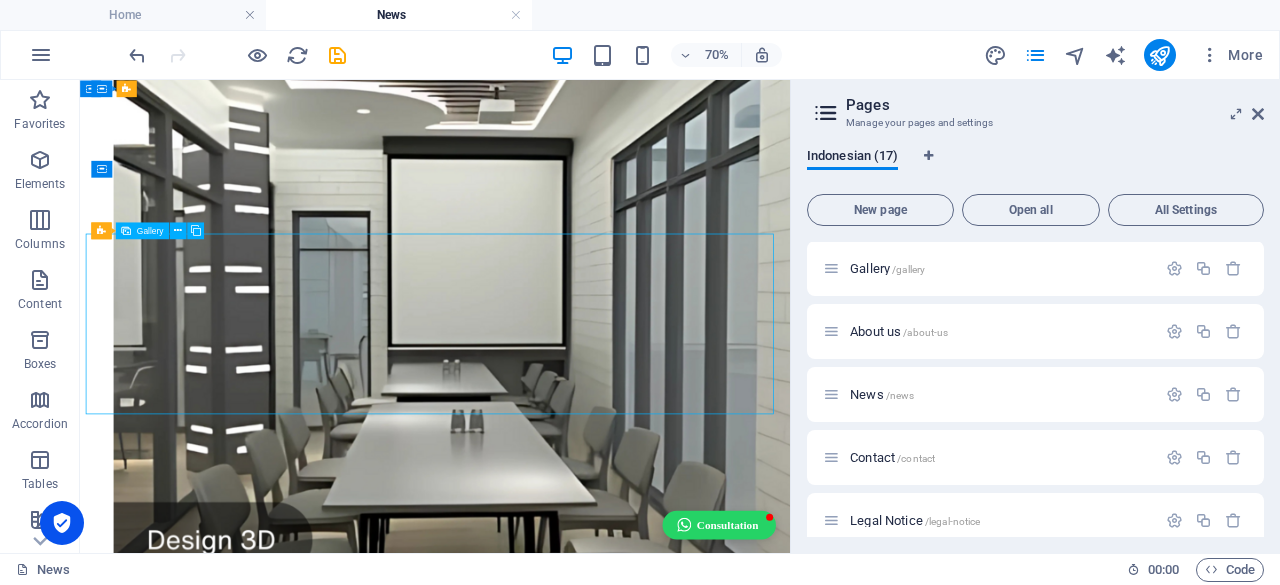 click at bounding box center (587, 32094) 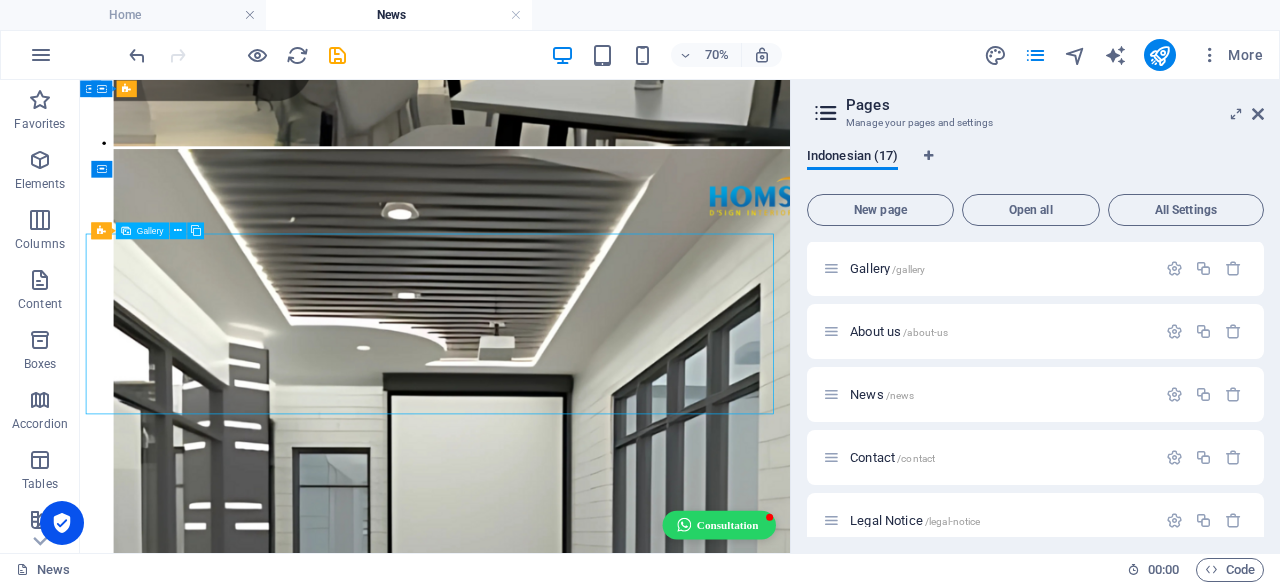select on "4" 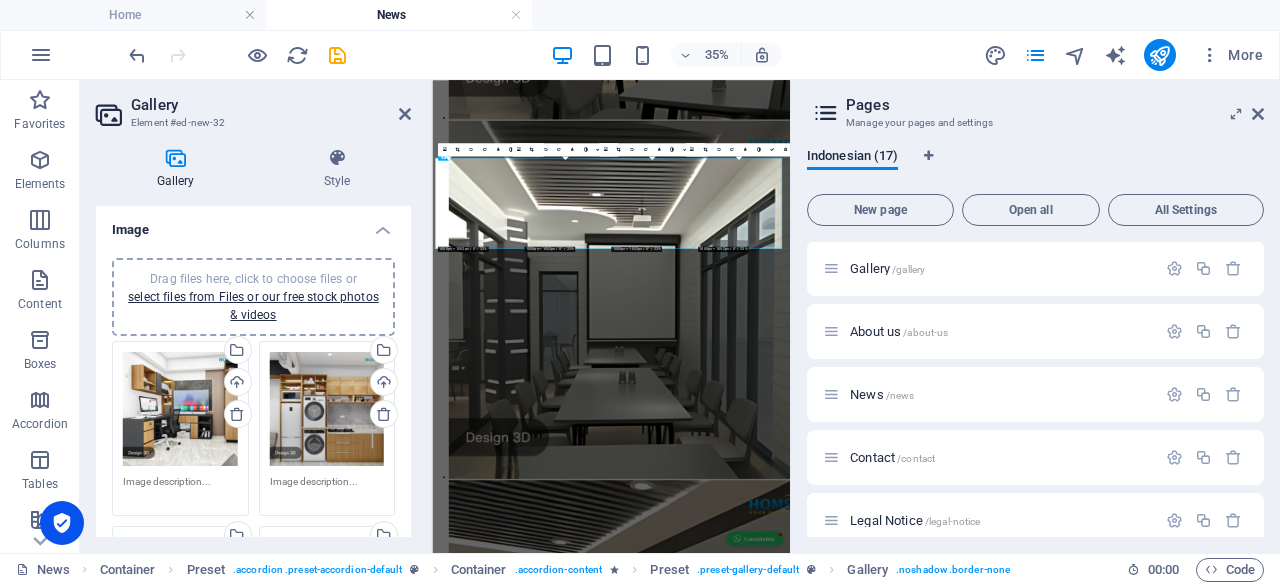 scroll, scrollTop: 3508, scrollLeft: 0, axis: vertical 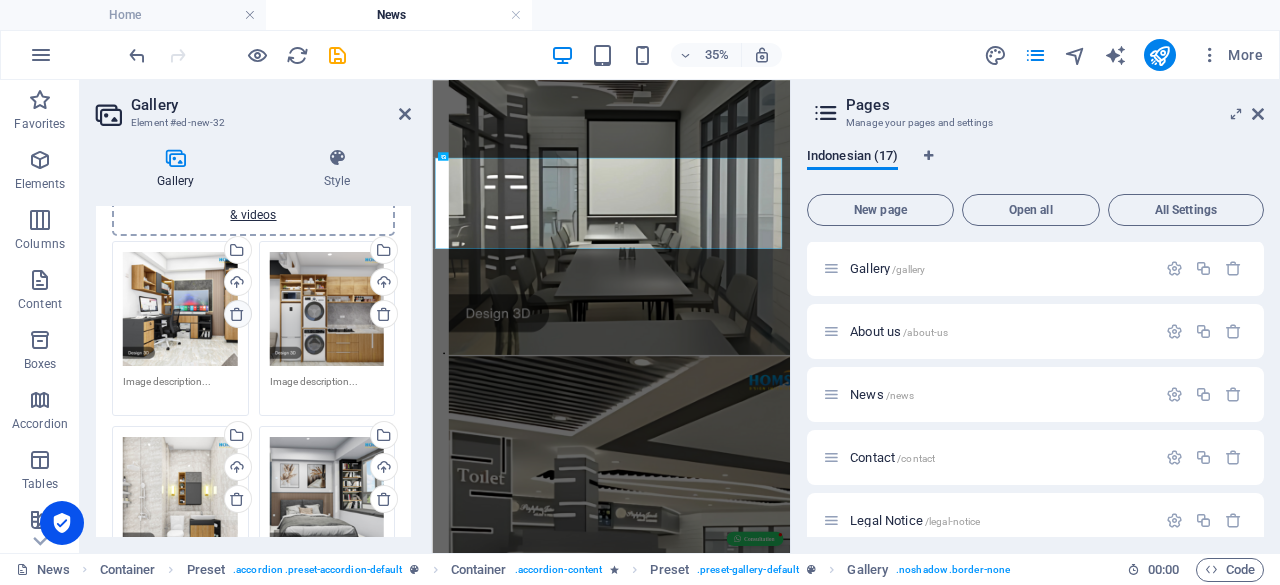 click at bounding box center [237, 314] 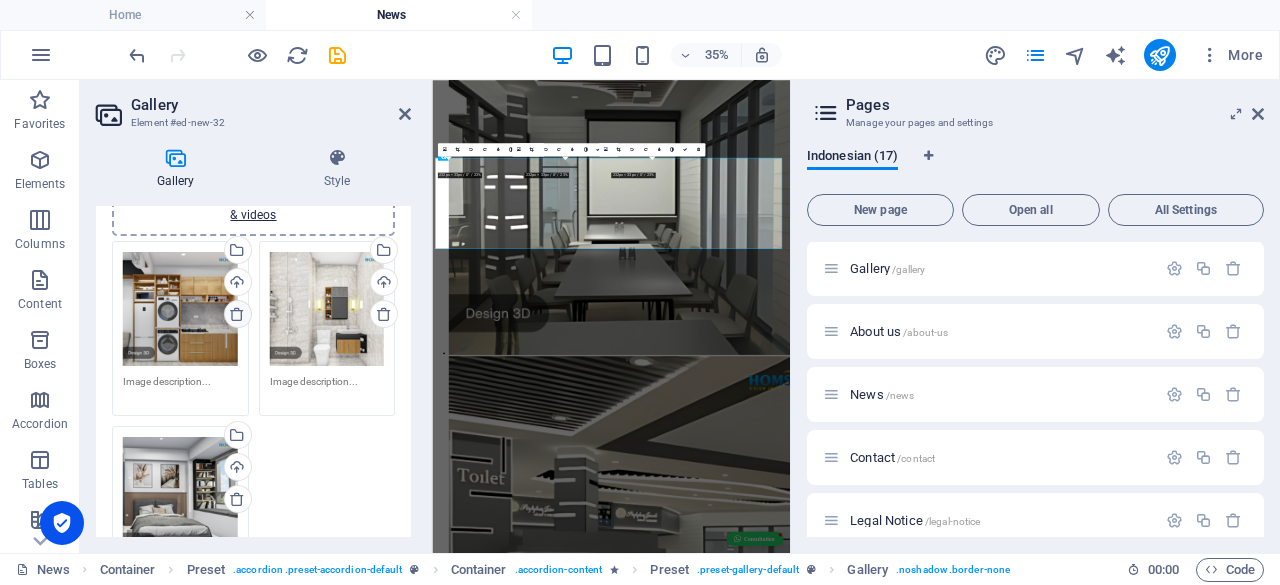 click at bounding box center (237, 314) 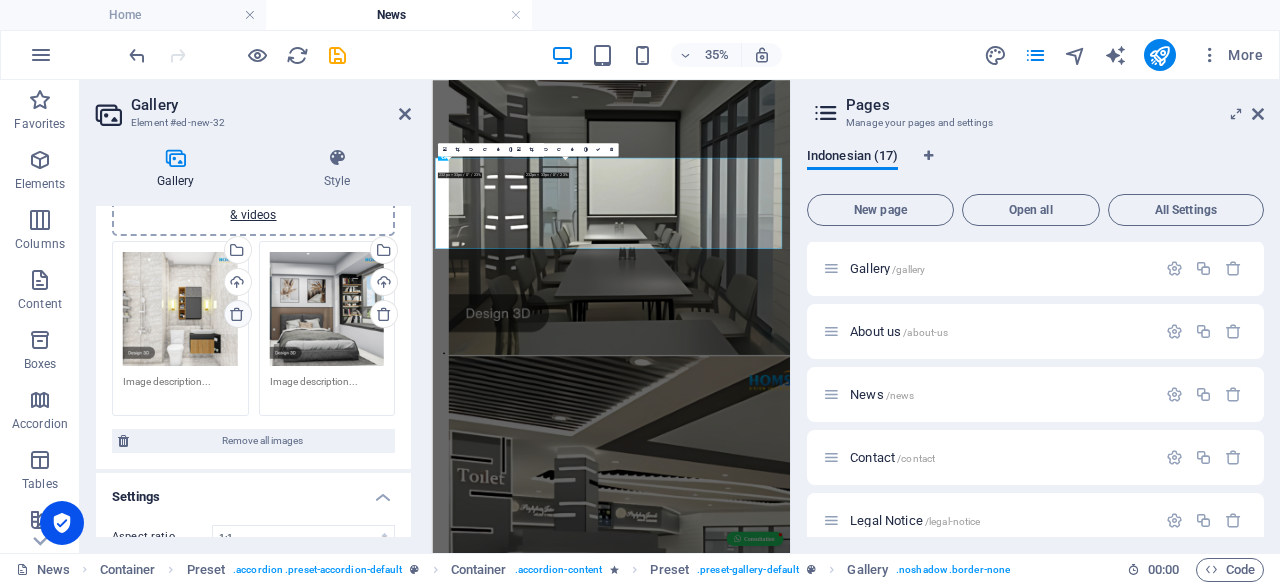 click at bounding box center (237, 314) 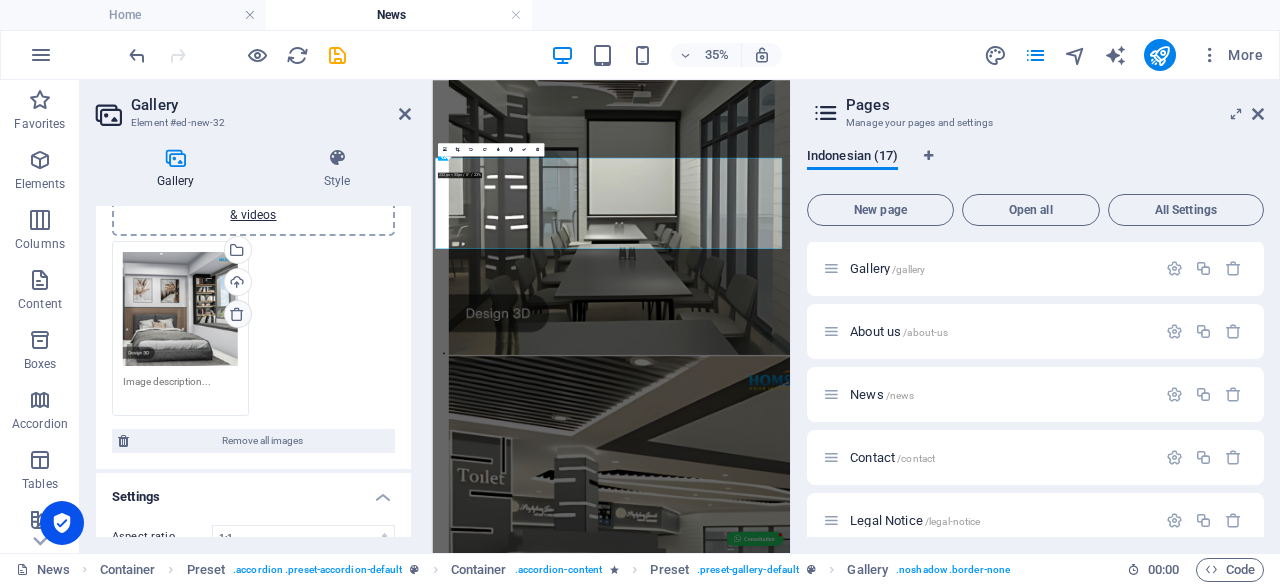 click at bounding box center [237, 314] 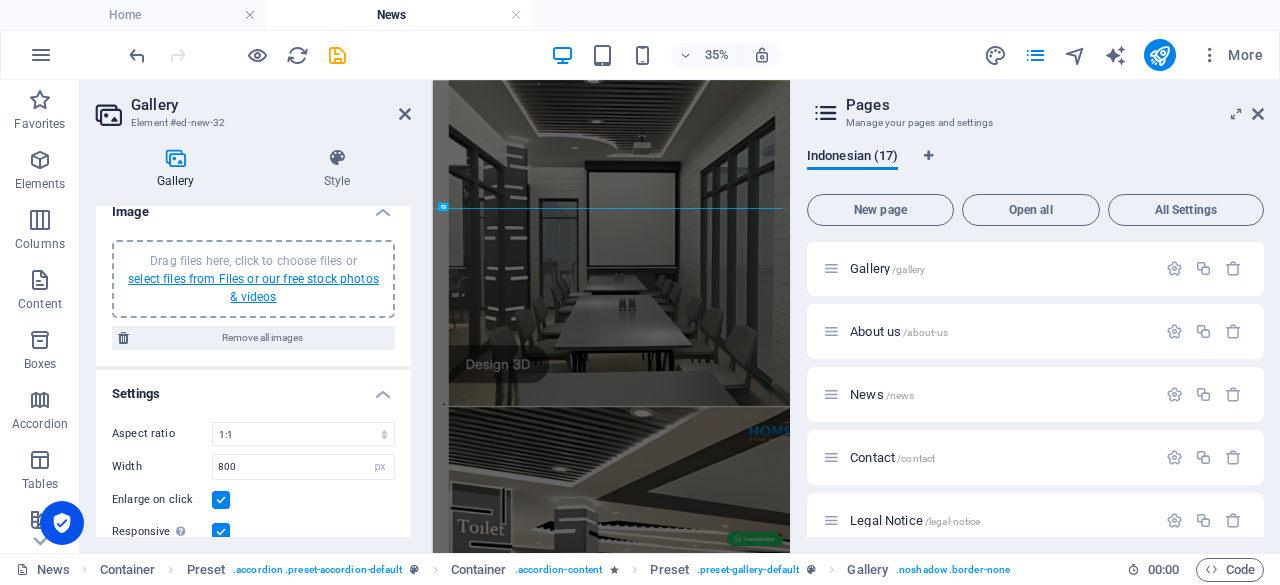 scroll, scrollTop: 0, scrollLeft: 0, axis: both 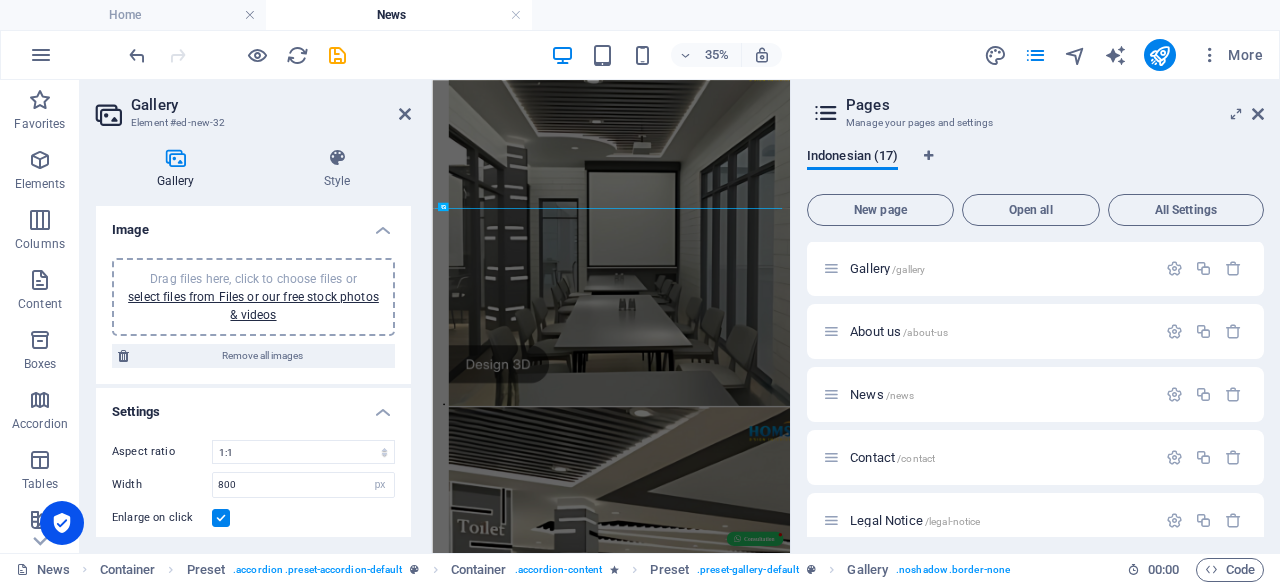 click on "Drag files here, click to choose files or select files from Files or our free stock photos & videos" at bounding box center [253, 297] 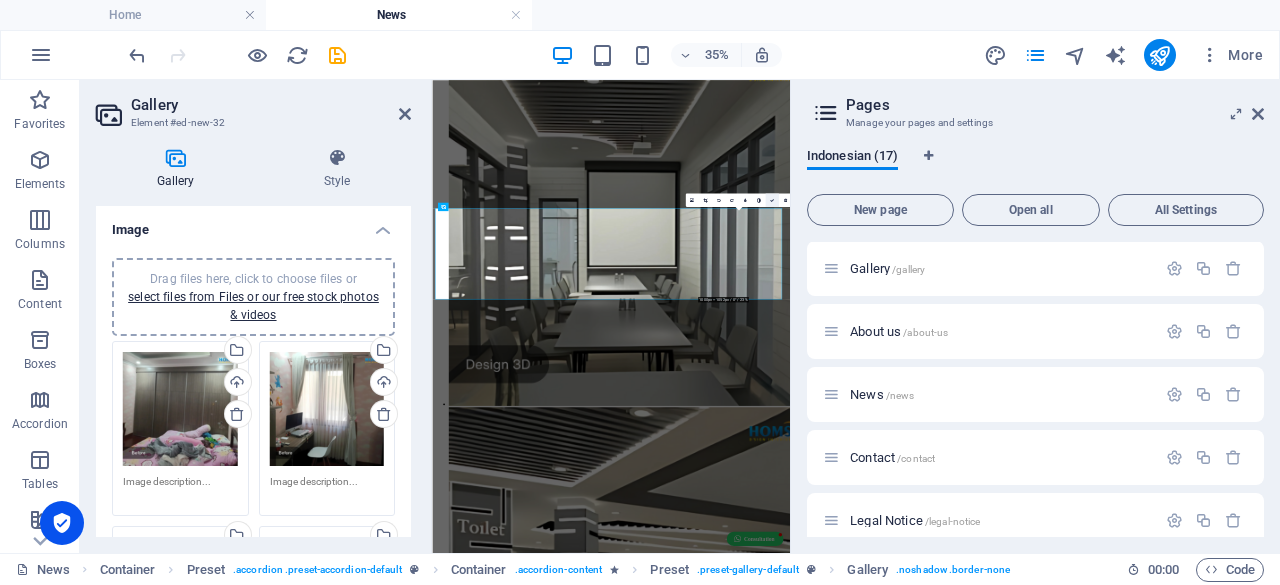 click at bounding box center (771, 200) 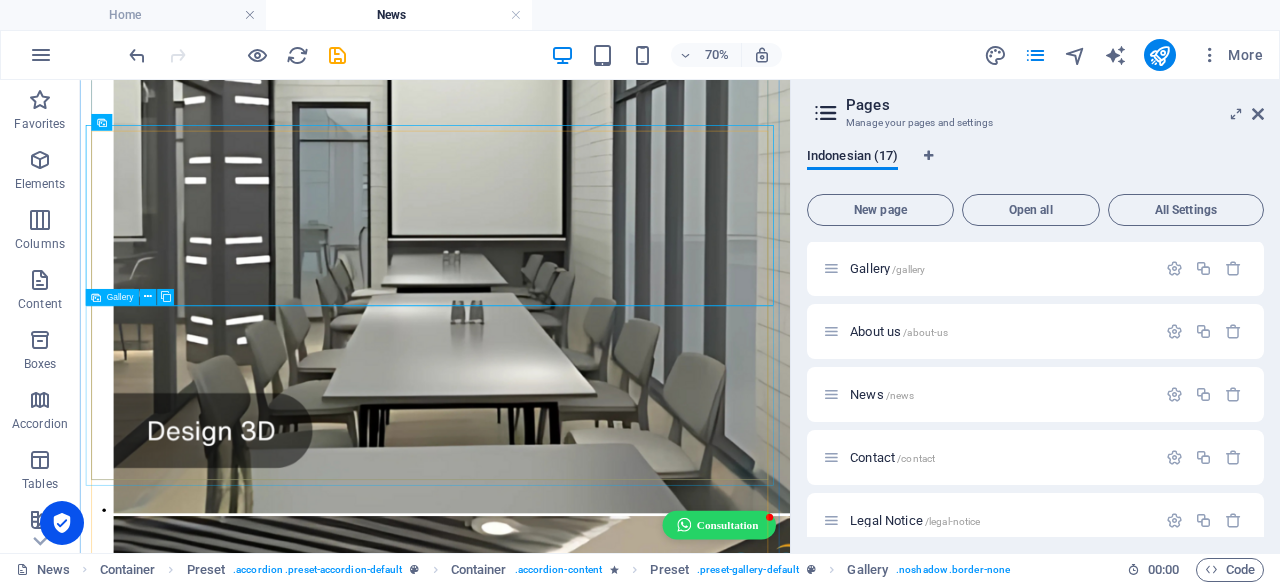 click at bounding box center [528, 35502] 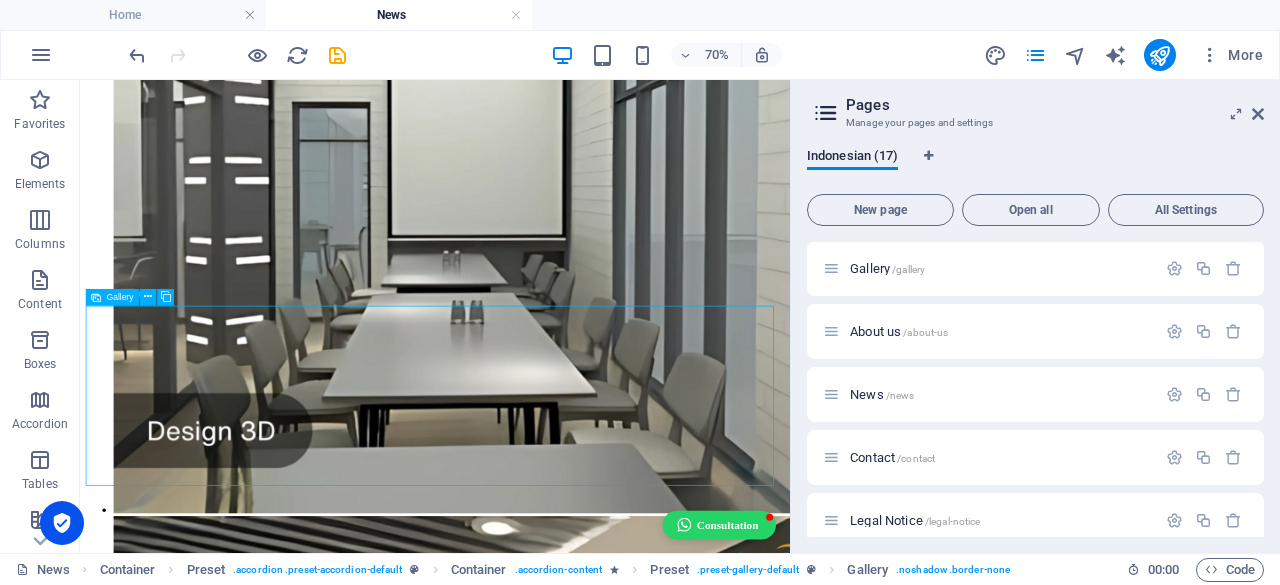 click at bounding box center [528, 35502] 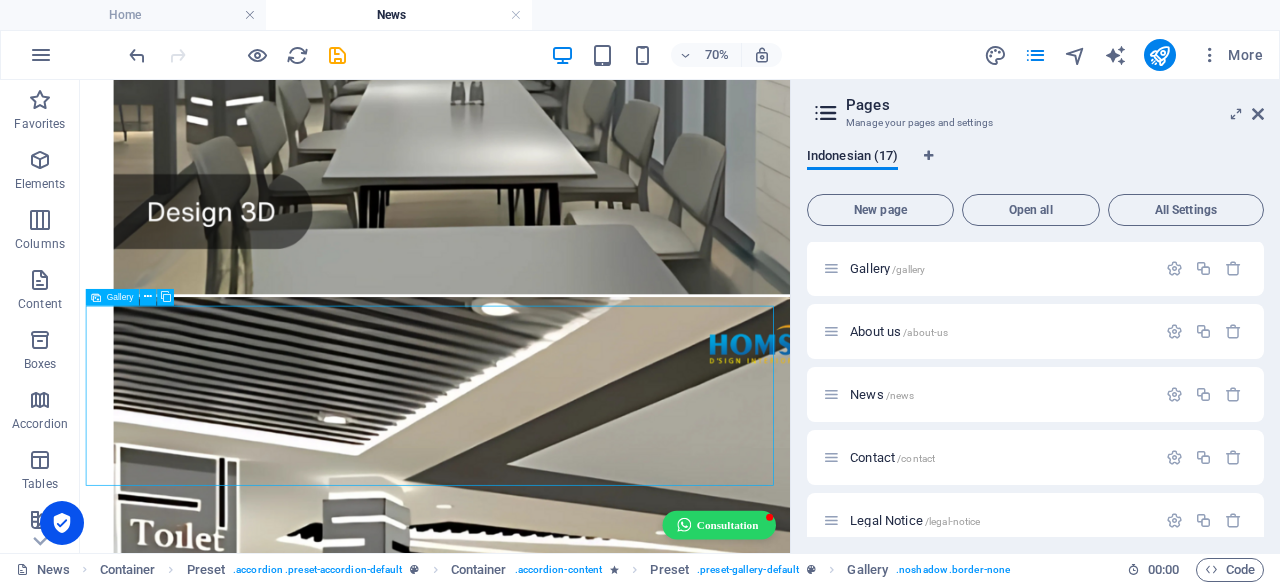 select on "4" 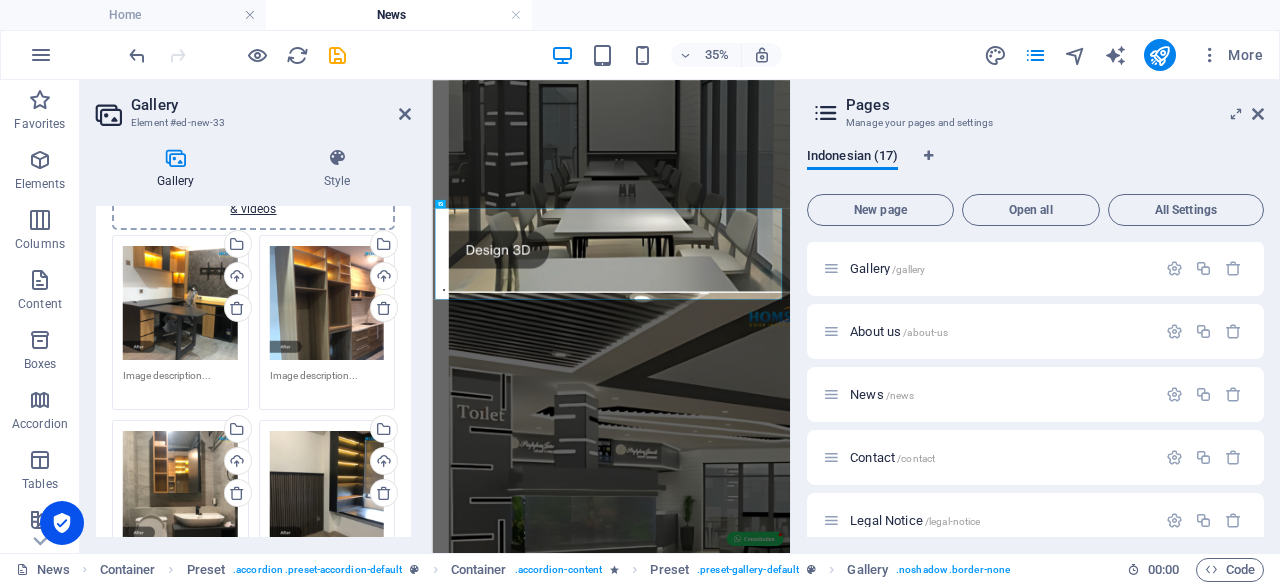 scroll, scrollTop: 100, scrollLeft: 0, axis: vertical 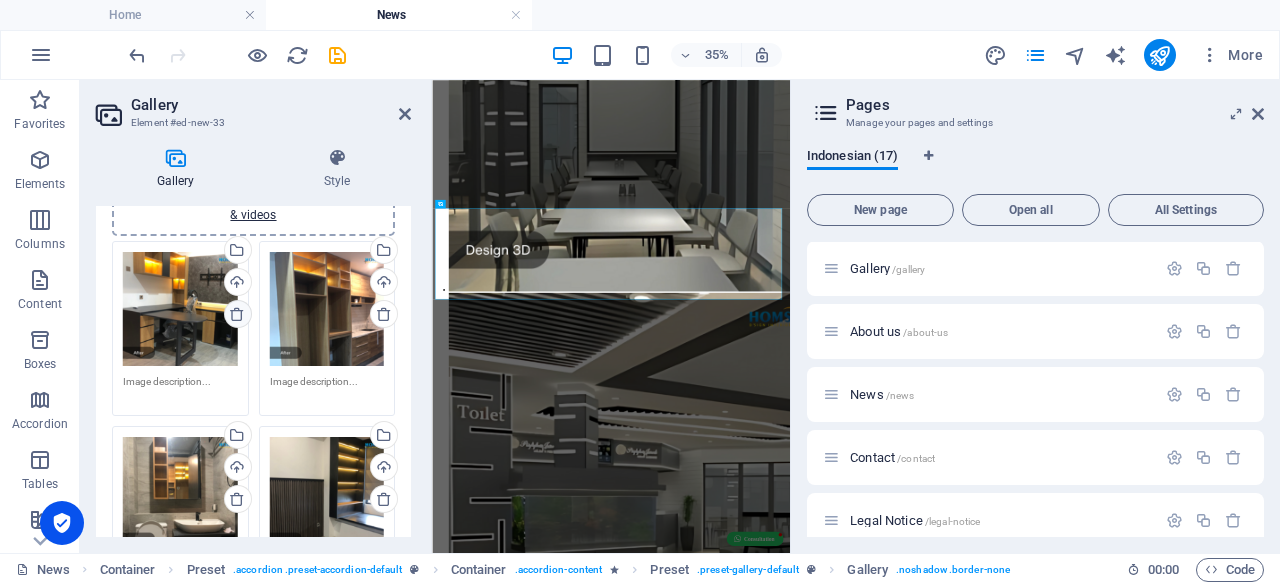 click at bounding box center (237, 314) 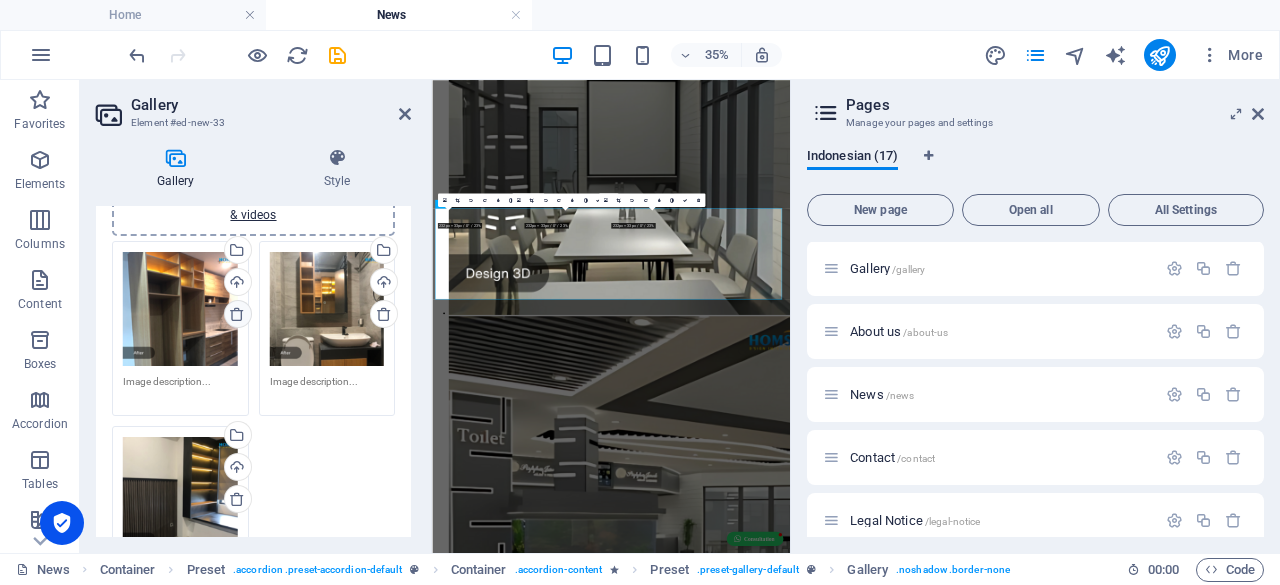 click at bounding box center (238, 314) 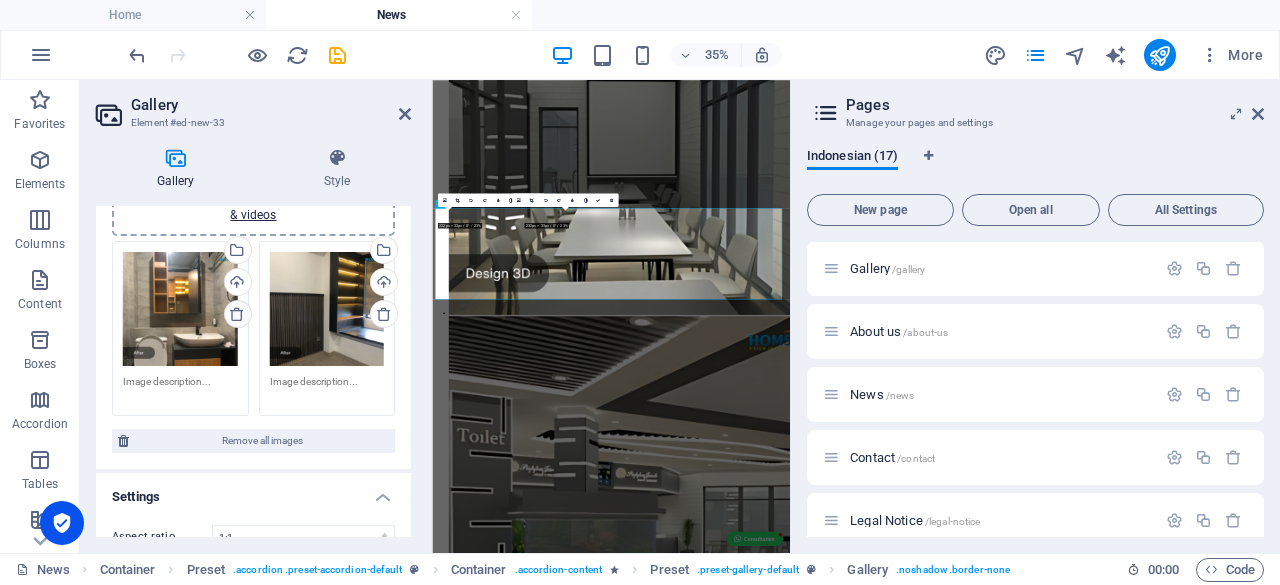 click at bounding box center [238, 314] 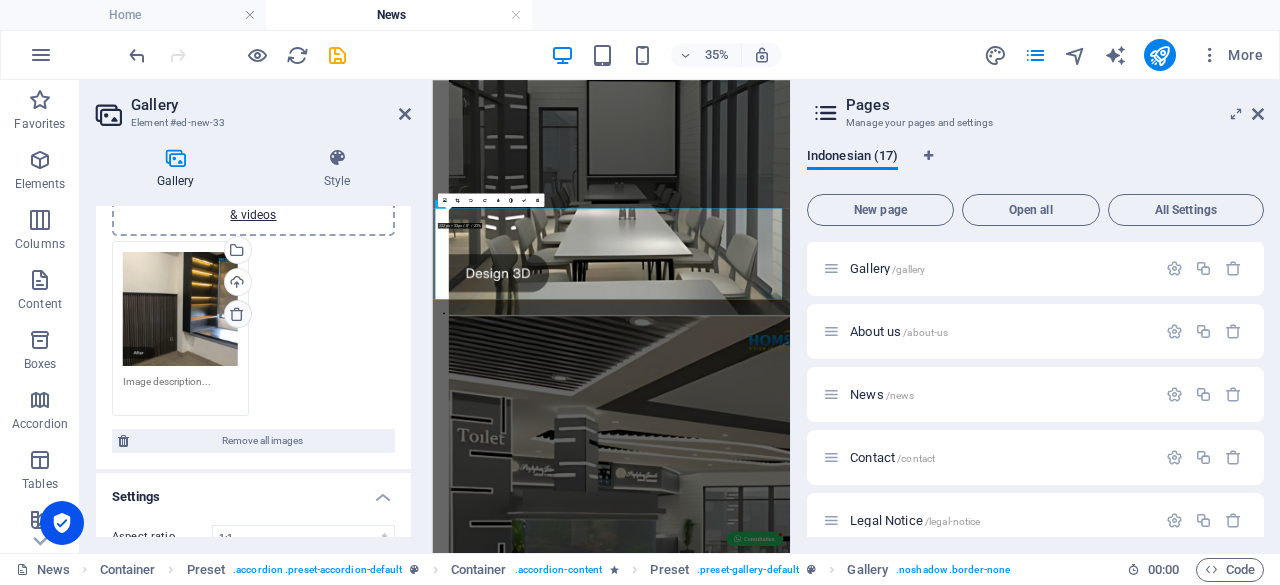 click at bounding box center [238, 314] 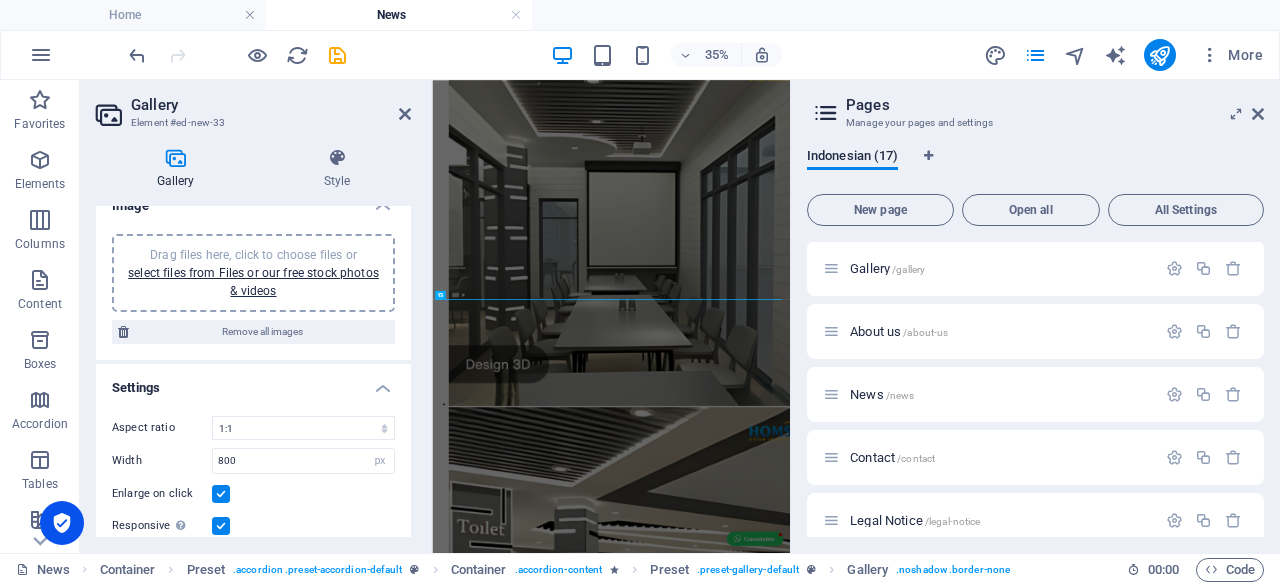 scroll, scrollTop: 0, scrollLeft: 0, axis: both 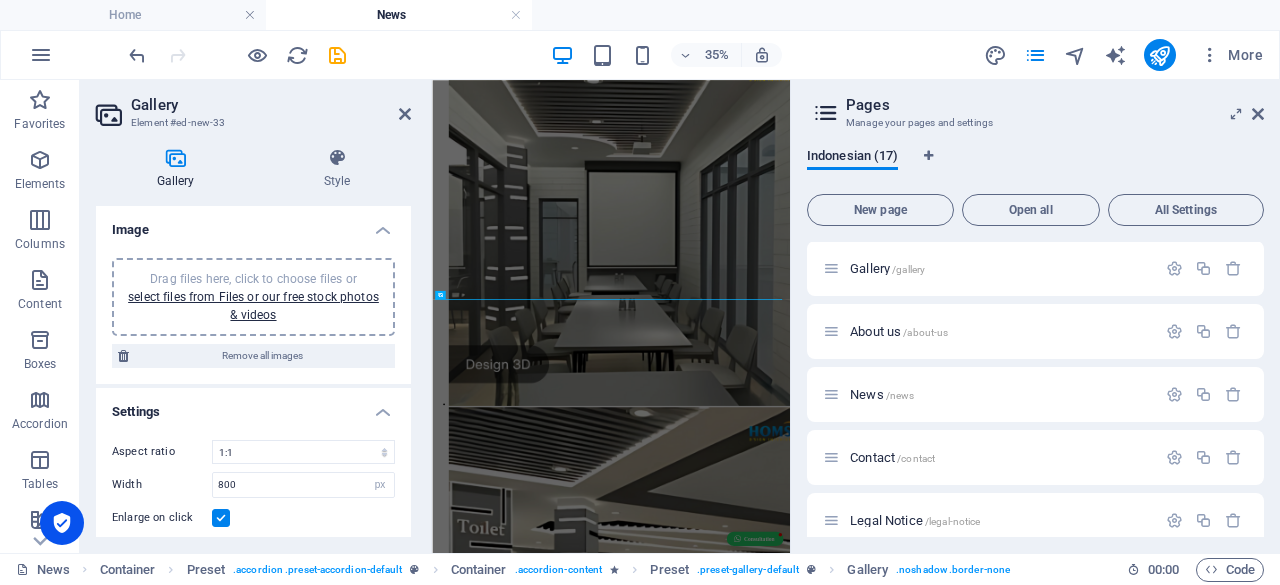 click on "Drag files here, click to choose files or select files from Files or our free stock photos & videos" at bounding box center [253, 297] 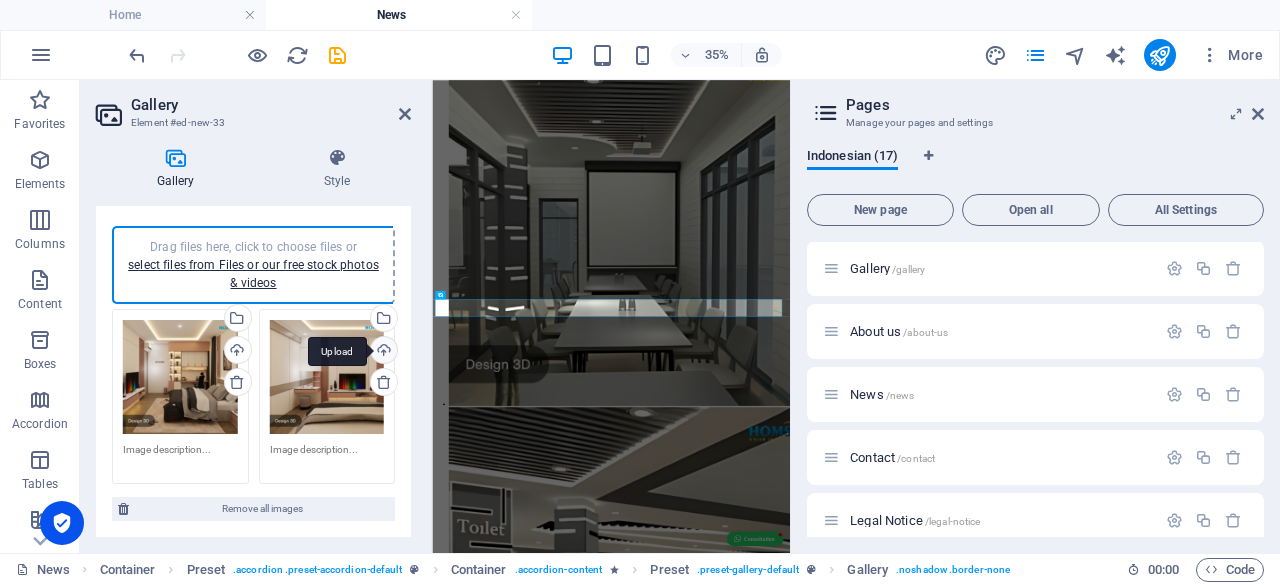 scroll, scrollTop: 22, scrollLeft: 0, axis: vertical 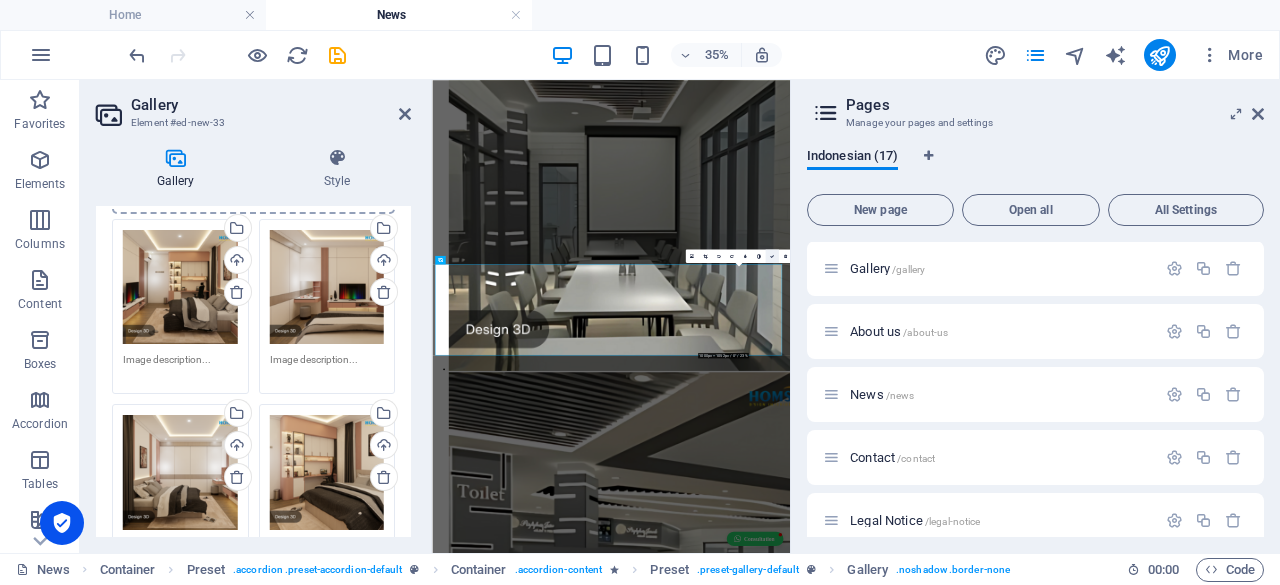 click at bounding box center (771, 255) 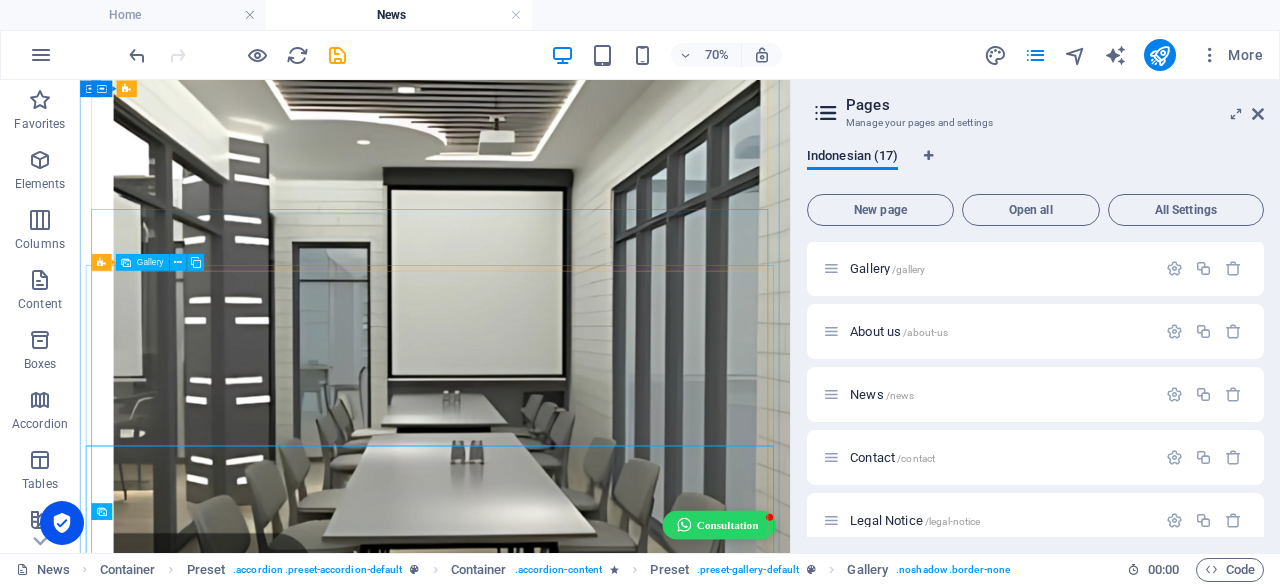 scroll, scrollTop: 3310, scrollLeft: 0, axis: vertical 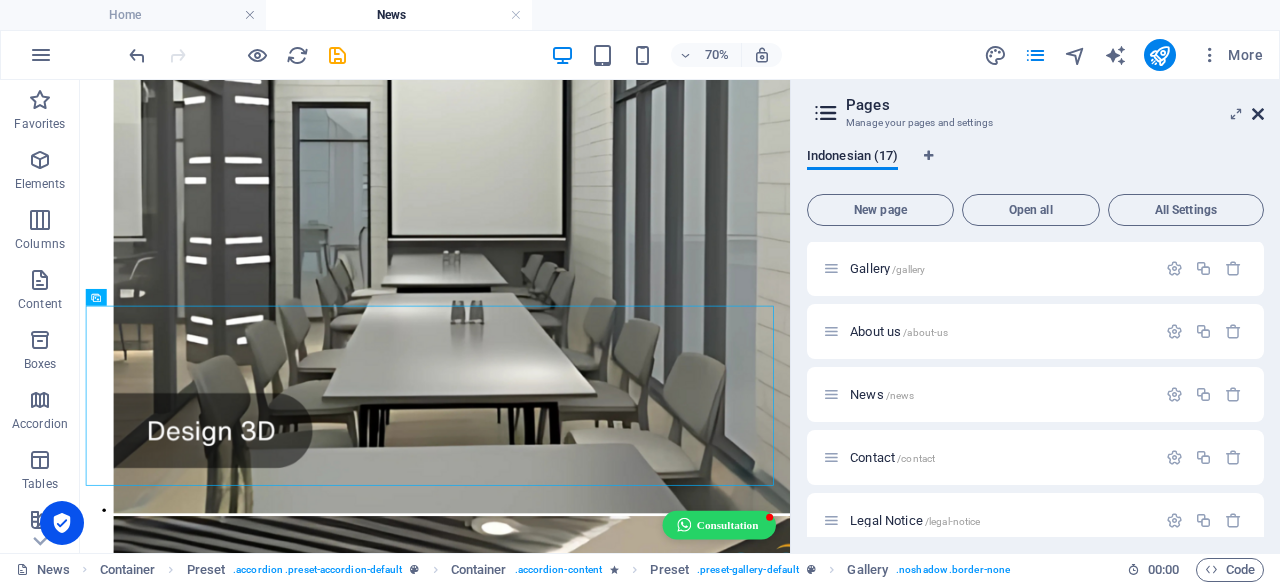 click at bounding box center (1258, 114) 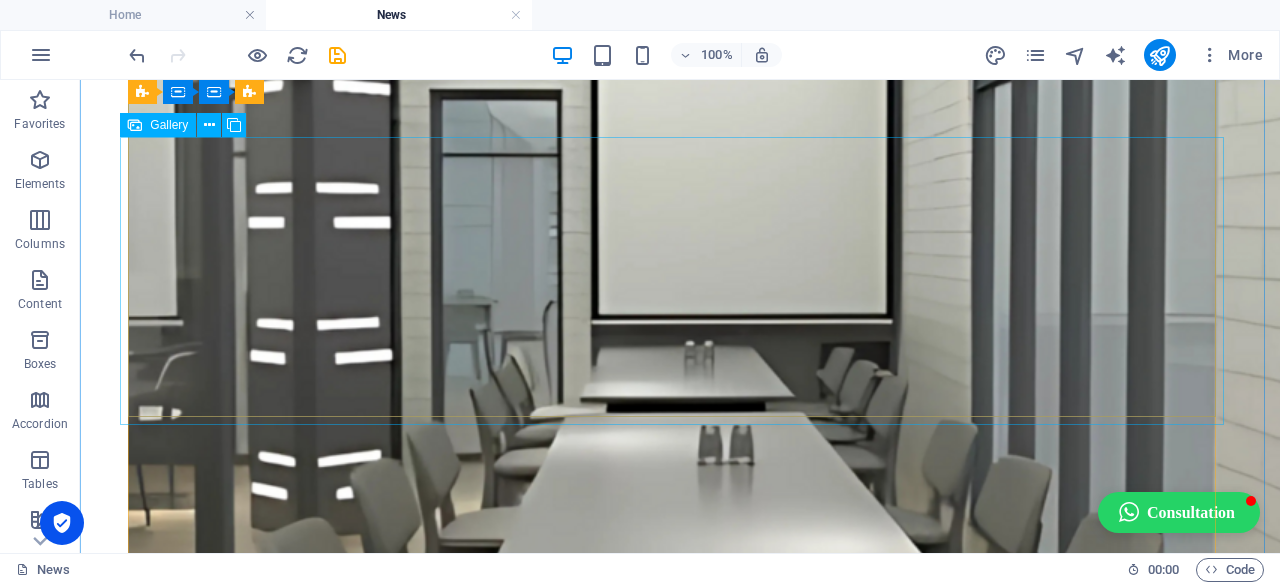 scroll, scrollTop: 3806, scrollLeft: 0, axis: vertical 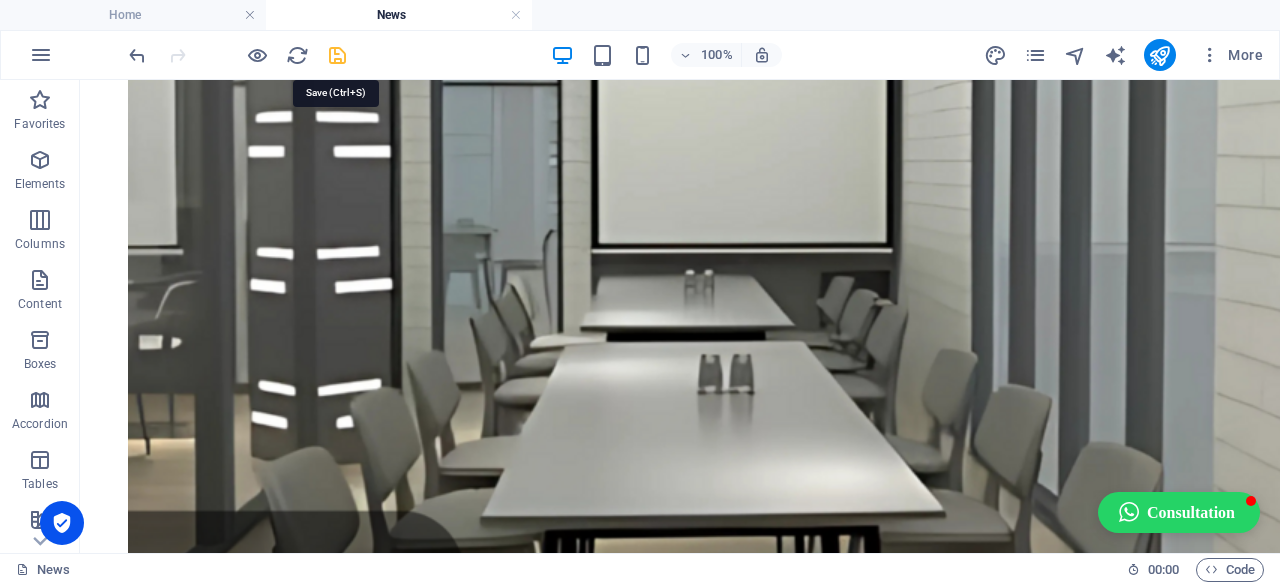 click at bounding box center (337, 55) 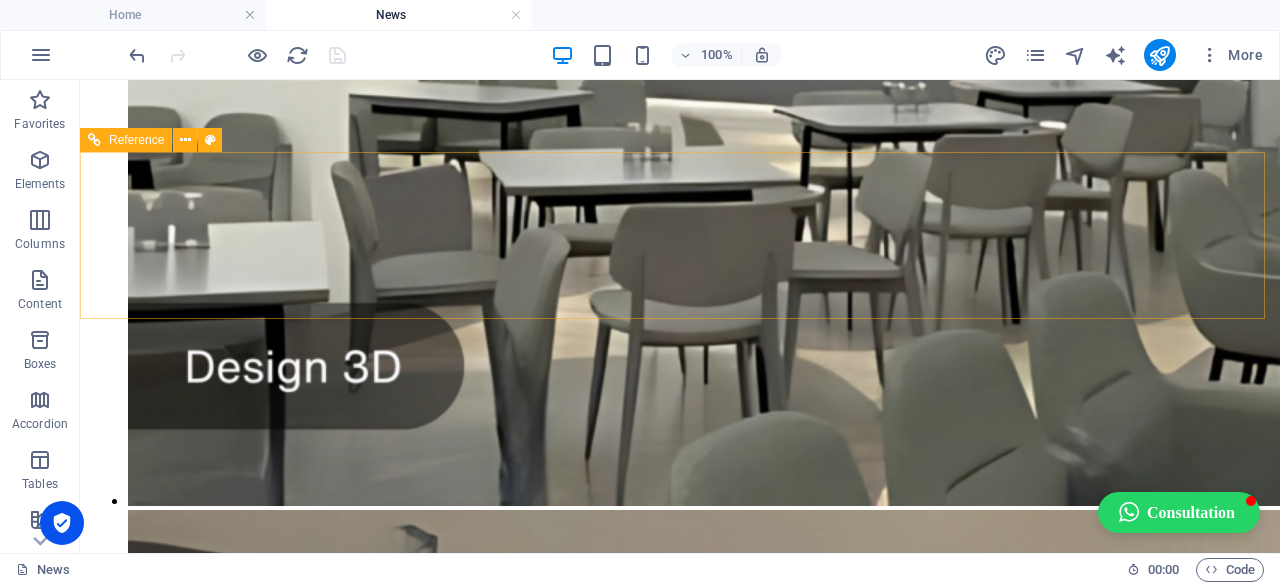 scroll, scrollTop: 1406, scrollLeft: 0, axis: vertical 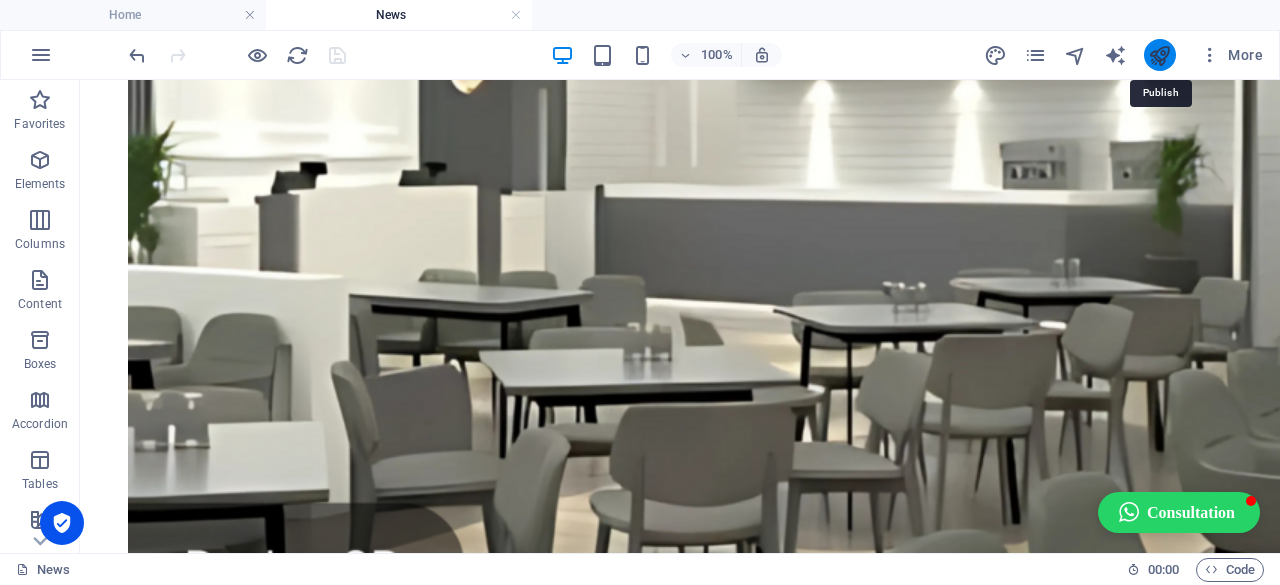 click at bounding box center [1159, 55] 